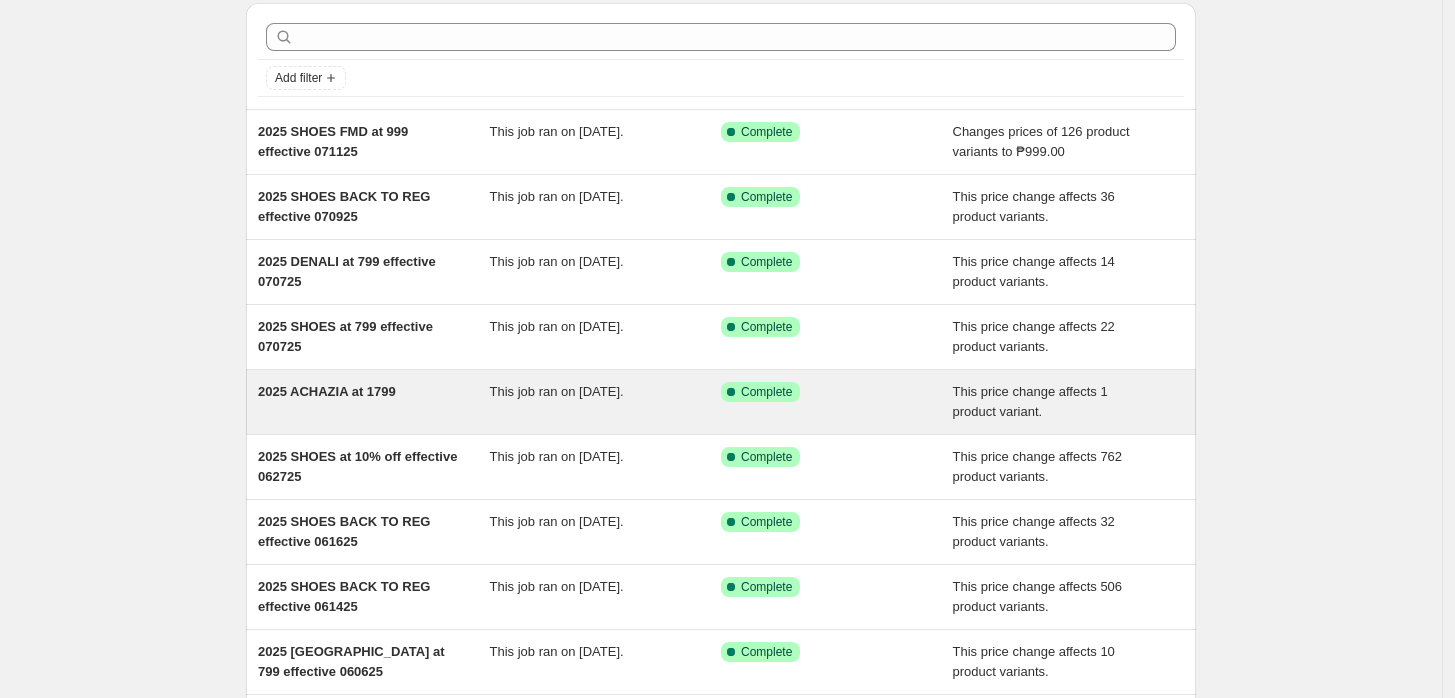 scroll, scrollTop: 0, scrollLeft: 0, axis: both 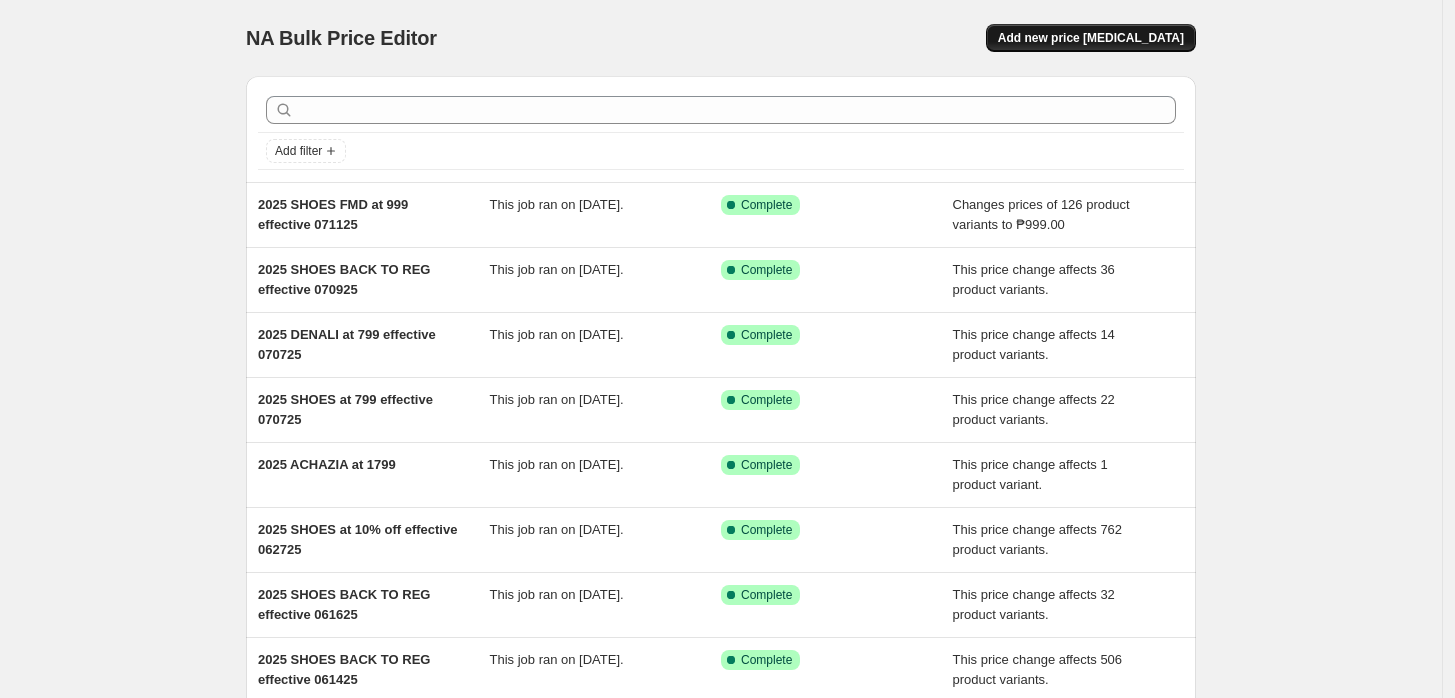click on "Add new price [MEDICAL_DATA]" at bounding box center [1091, 38] 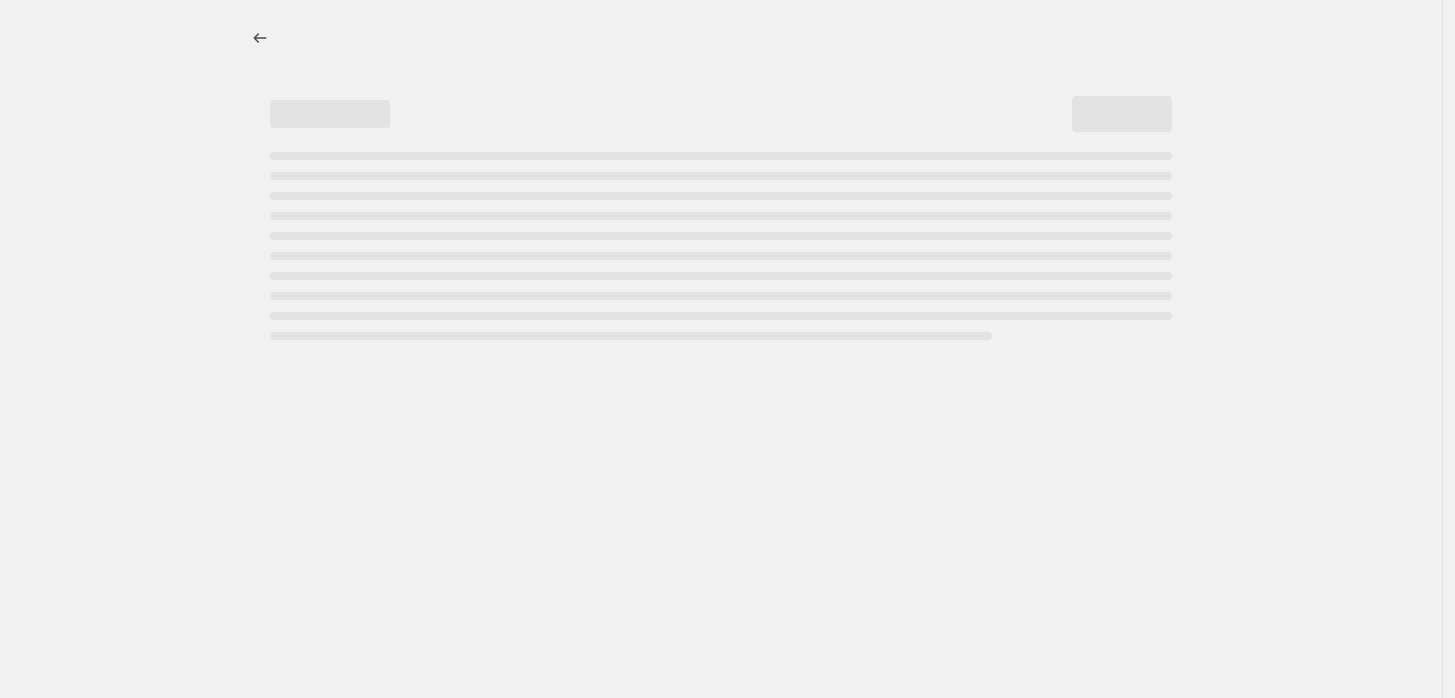 select on "percentage" 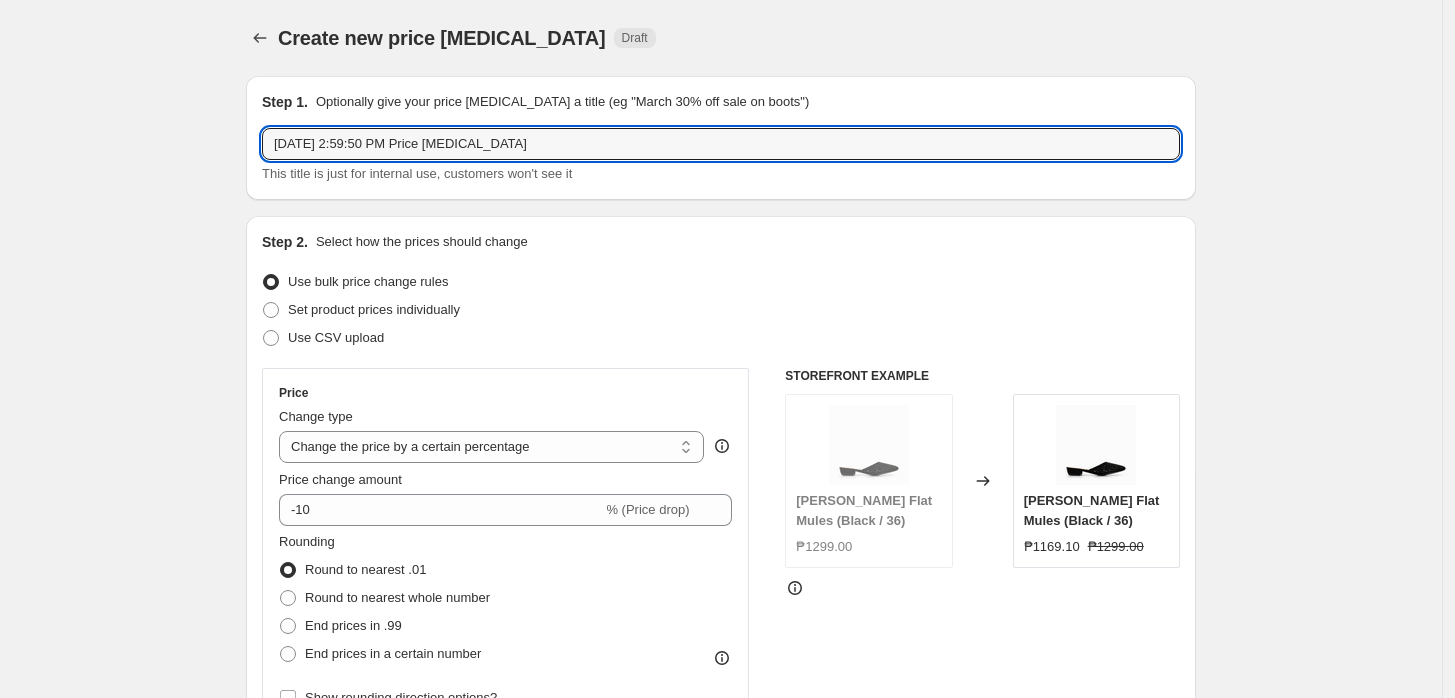 drag, startPoint x: 518, startPoint y: 138, endPoint x: -240, endPoint y: 74, distance: 760.697 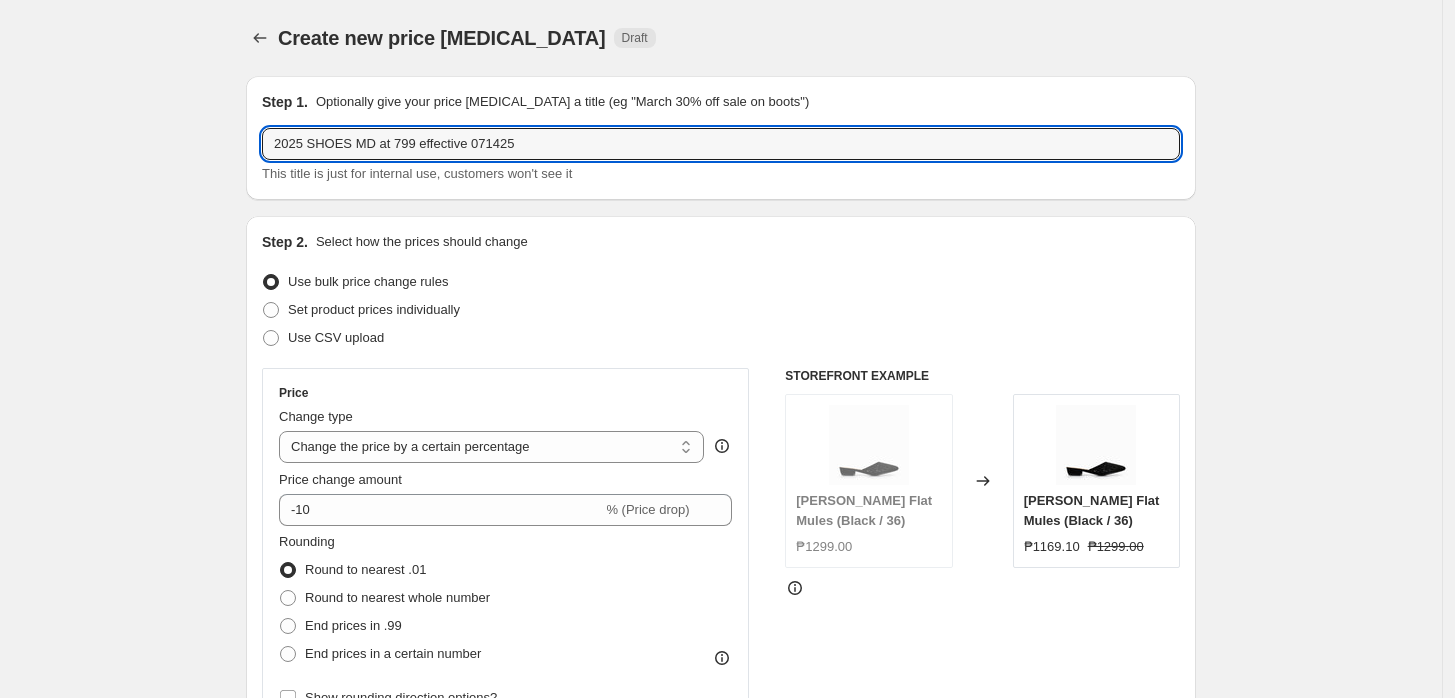 type on "2025 SHOES MD at 799 effective 071425" 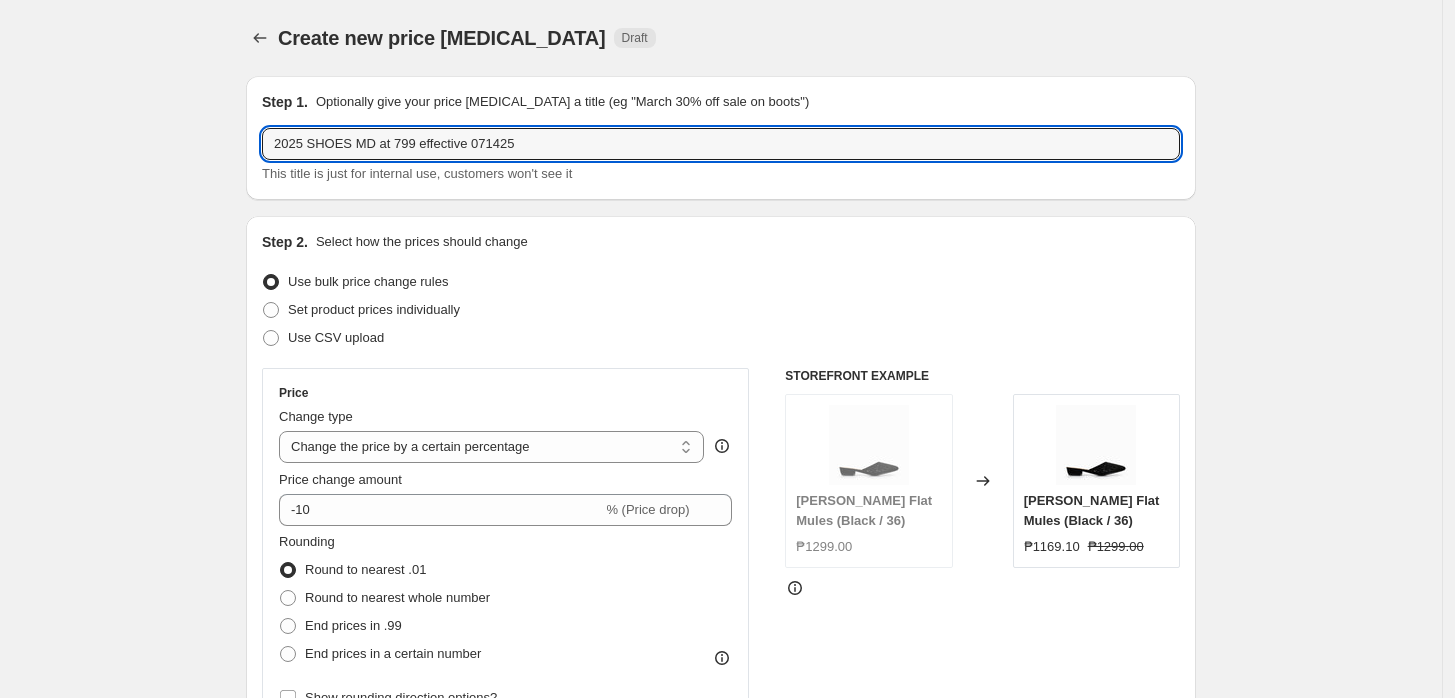 click on "Create new price [MEDICAL_DATA]. This page is ready Create new price [MEDICAL_DATA] Draft Step 1. Optionally give your price [MEDICAL_DATA] a title (eg "March 30% off sale on boots") 2025 SHOES MD at 799 effective 071425 This title is just for internal use, customers won't see it Step 2. Select how the prices should change Use bulk price change rules Set product prices individually Use CSV upload Price Change type Change the price to a certain amount Change the price by a certain amount Change the price by a certain percentage Change the price to the current compare at price (price before sale) Change the price by a certain amount relative to the compare at price Change the price by a certain percentage relative to the compare at price Don't change the price Change the price by a certain percentage relative to the cost per item Change price to certain cost margin Change the price by a certain percentage Price change amount -10 % (Price drop) Rounding Round to nearest .01 Round to nearest whole number End prices in .99" at bounding box center (721, 999) 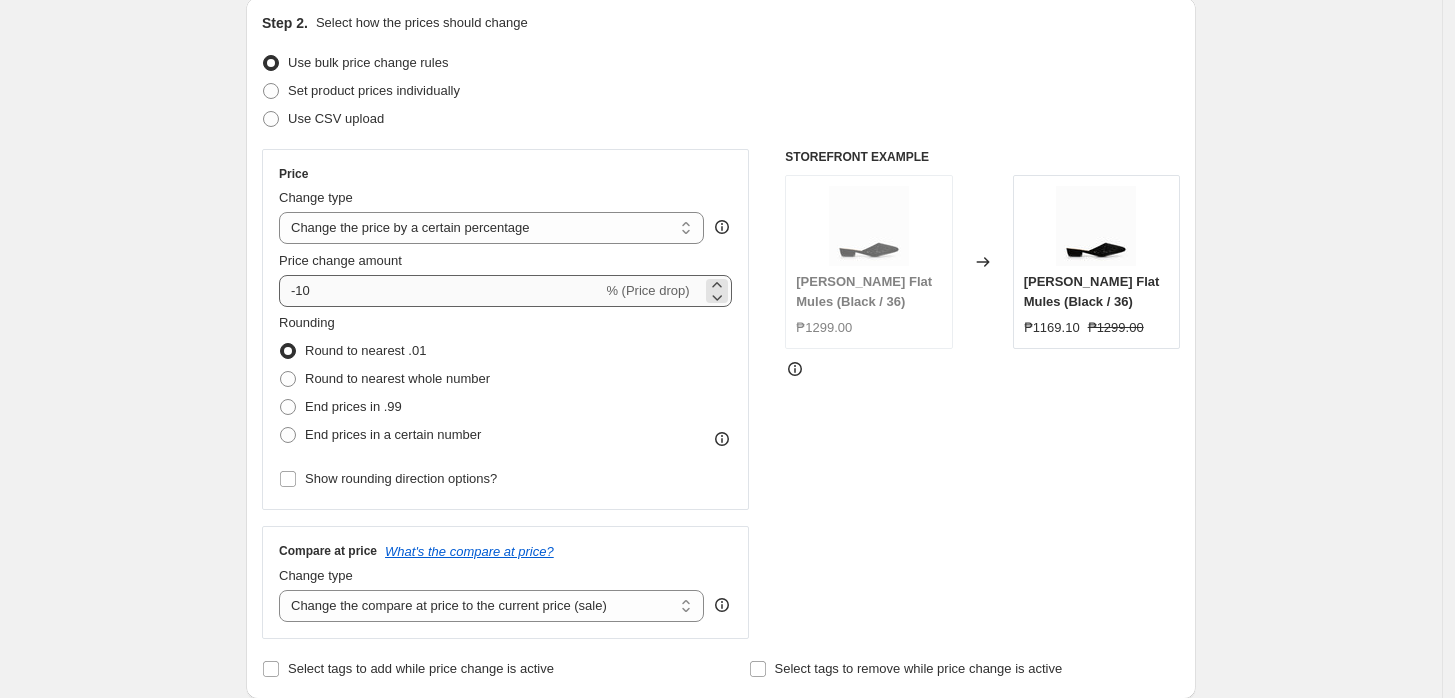scroll, scrollTop: 222, scrollLeft: 0, axis: vertical 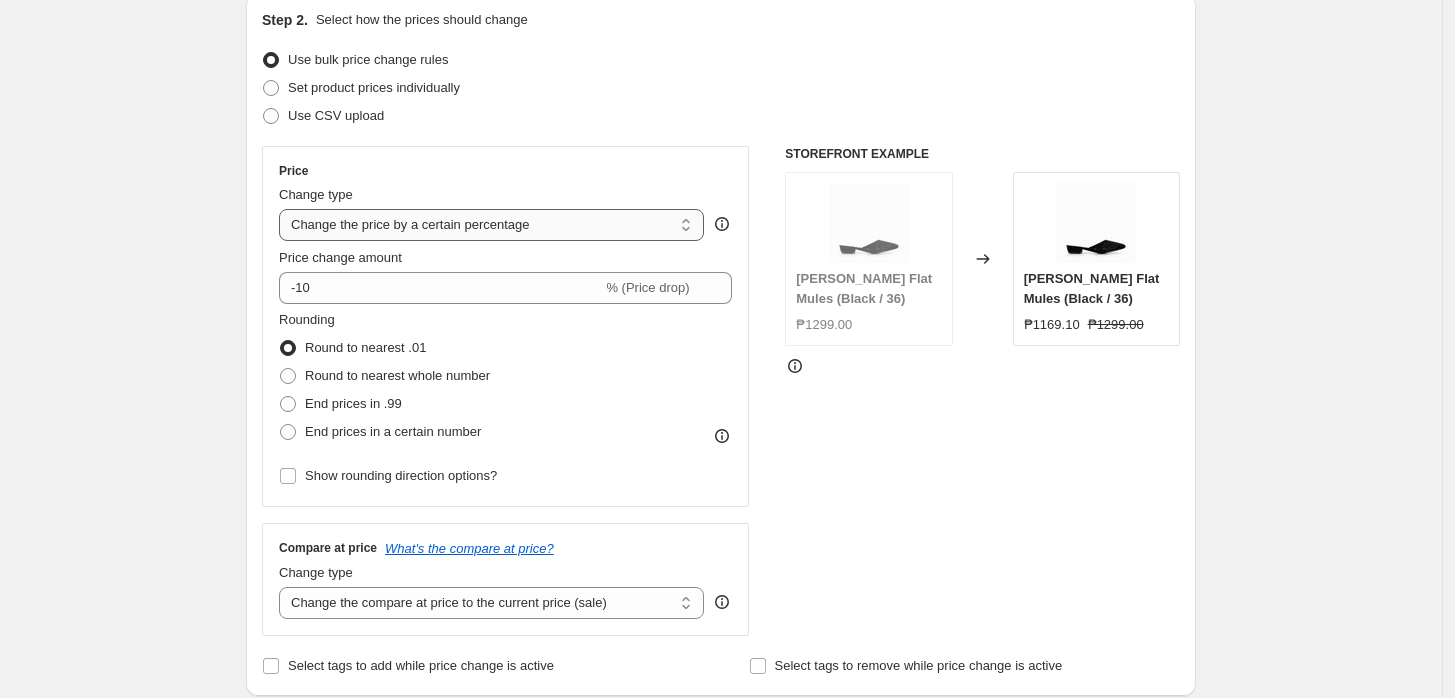 click on "Change the price to a certain amount Change the price by a certain amount Change the price by a certain percentage Change the price to the current compare at price (price before sale) Change the price by a certain amount relative to the compare at price Change the price by a certain percentage relative to the compare at price Don't change the price Change the price by a certain percentage relative to the cost per item Change price to certain cost margin" at bounding box center [491, 225] 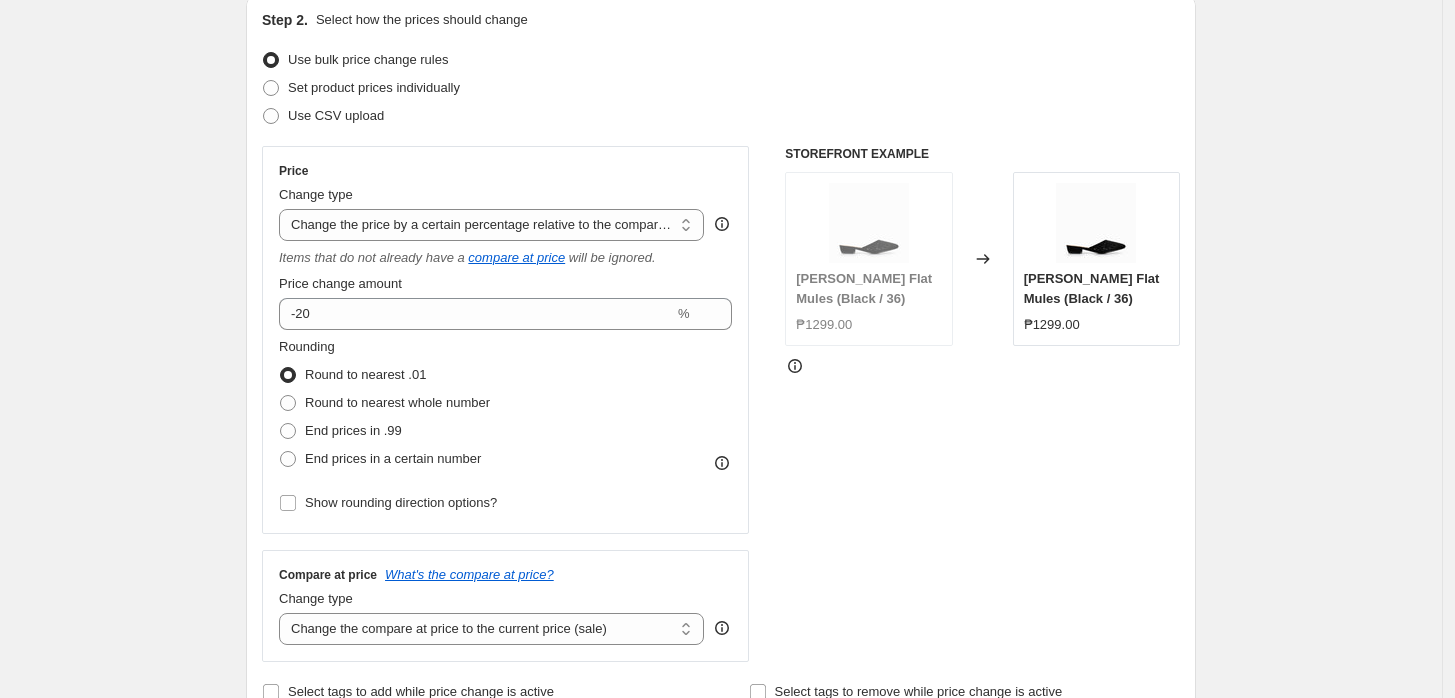 type on "-20" 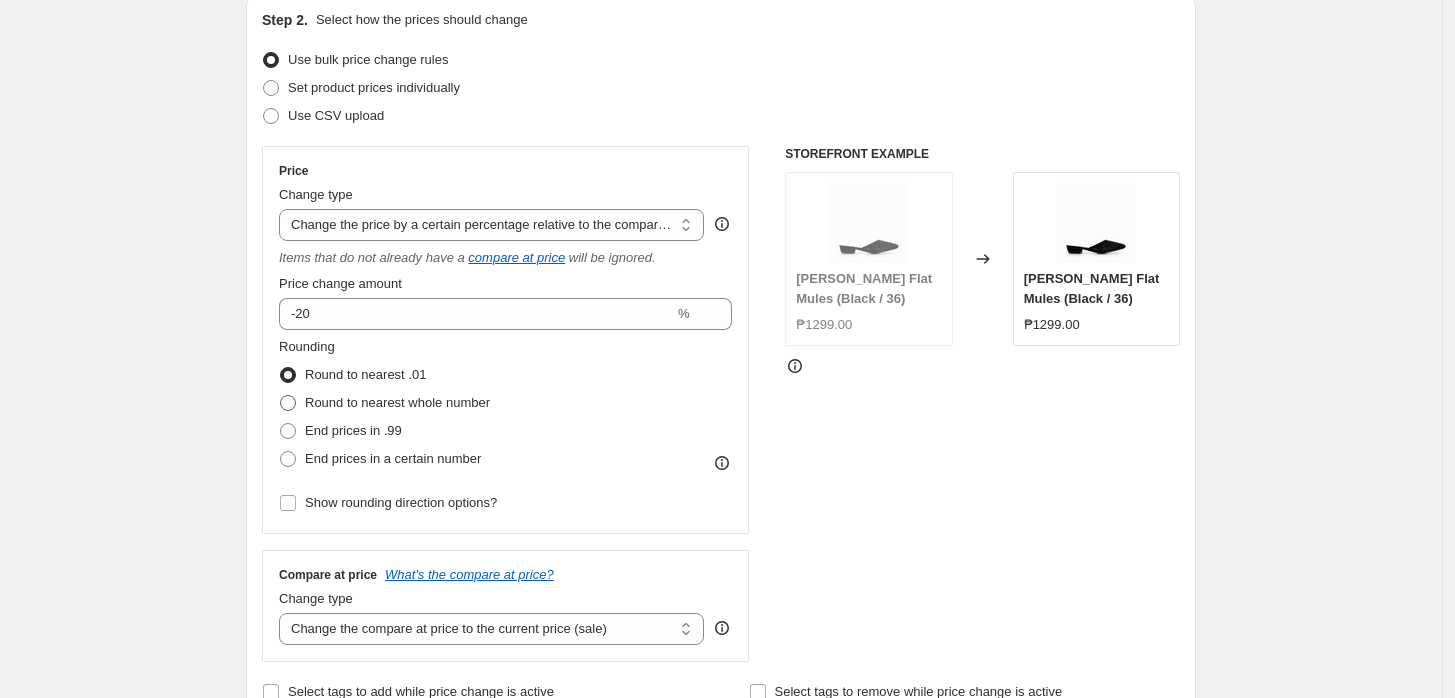 click on "Round to nearest whole number" at bounding box center [397, 402] 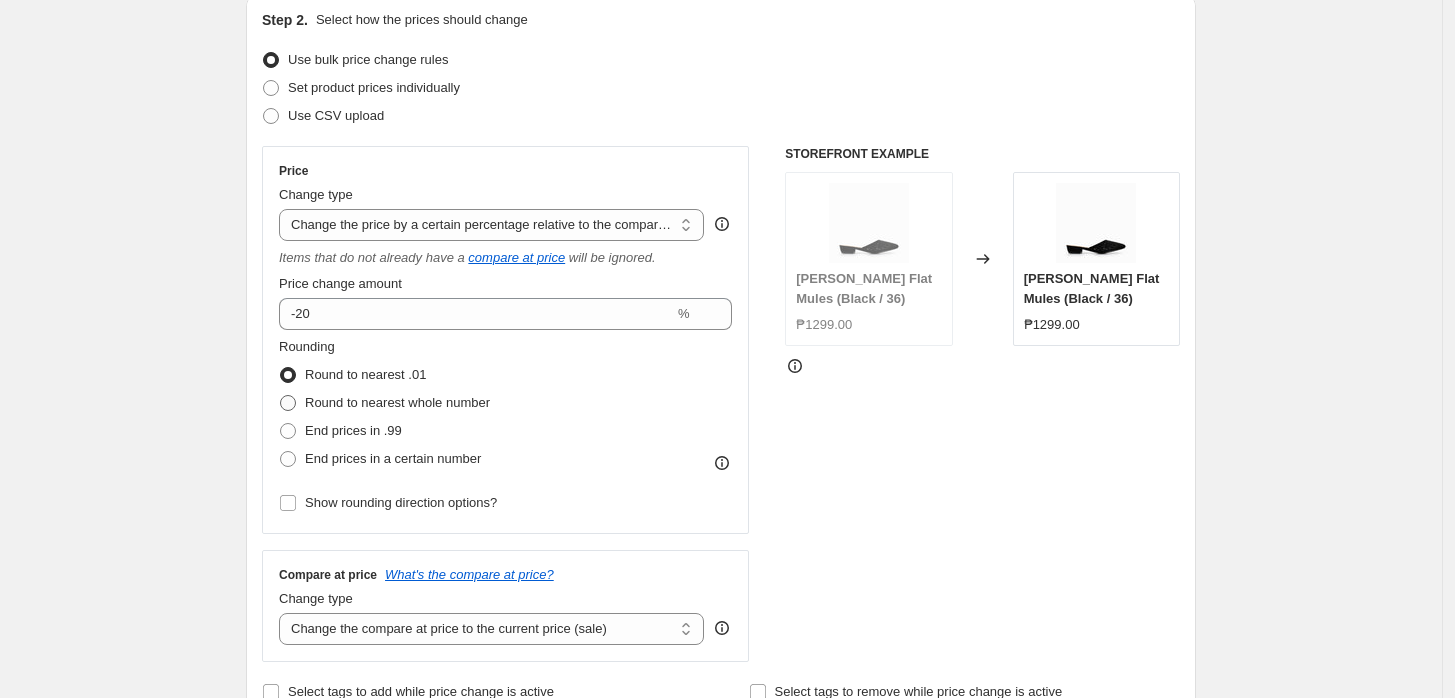 radio on "true" 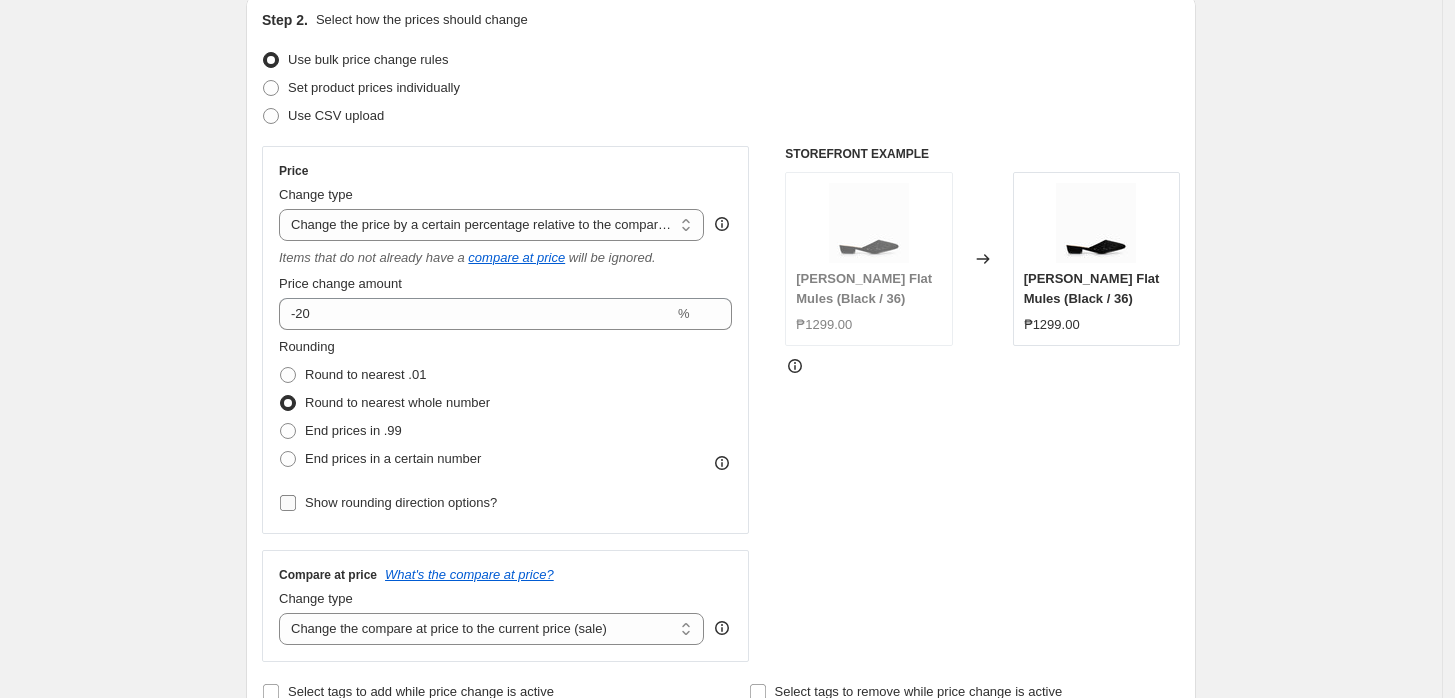 click on "Show rounding direction options?" at bounding box center (401, 502) 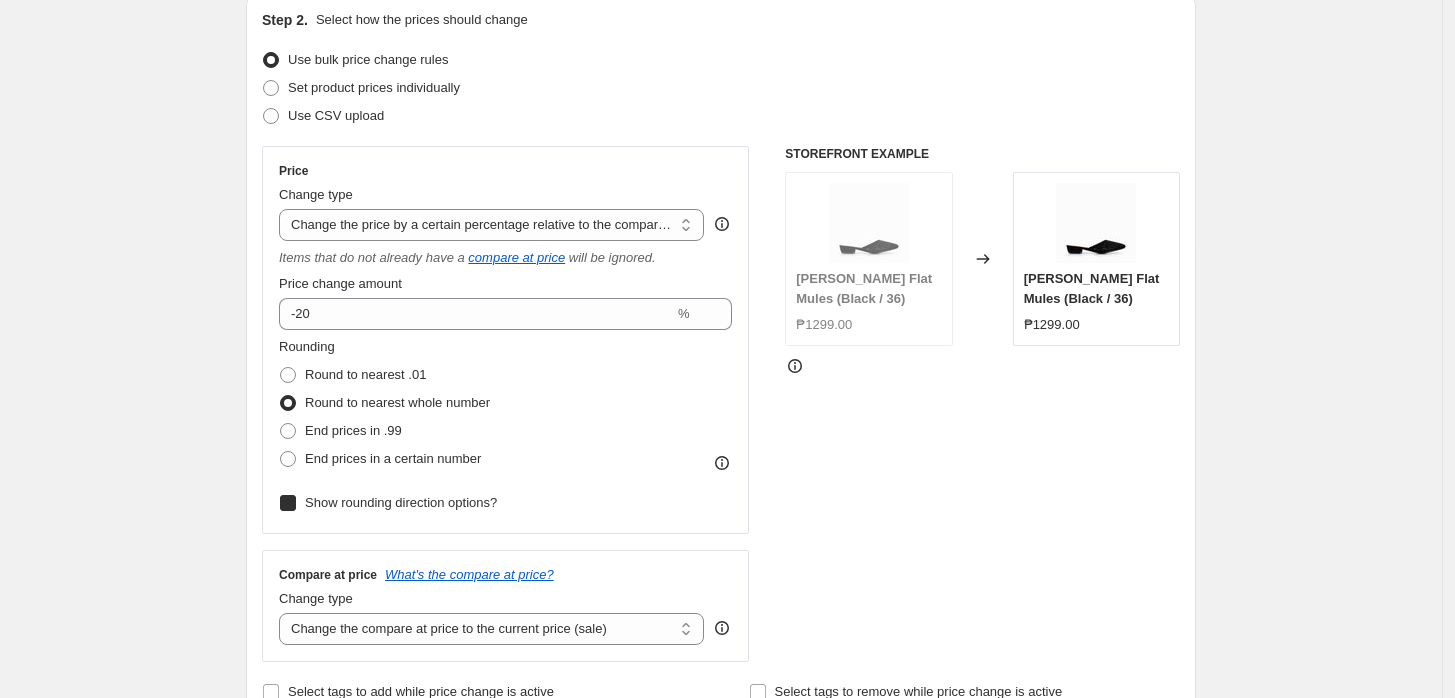 checkbox on "true" 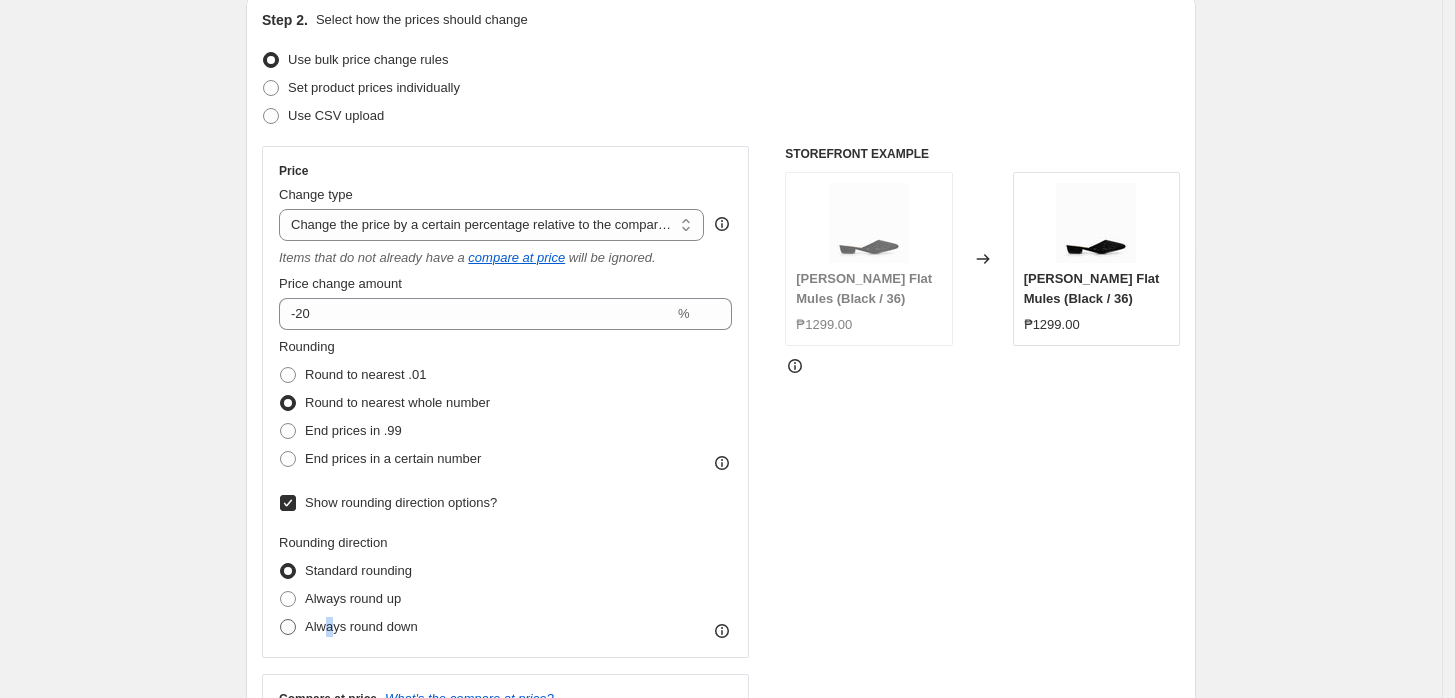 click on "Always round down" at bounding box center [361, 626] 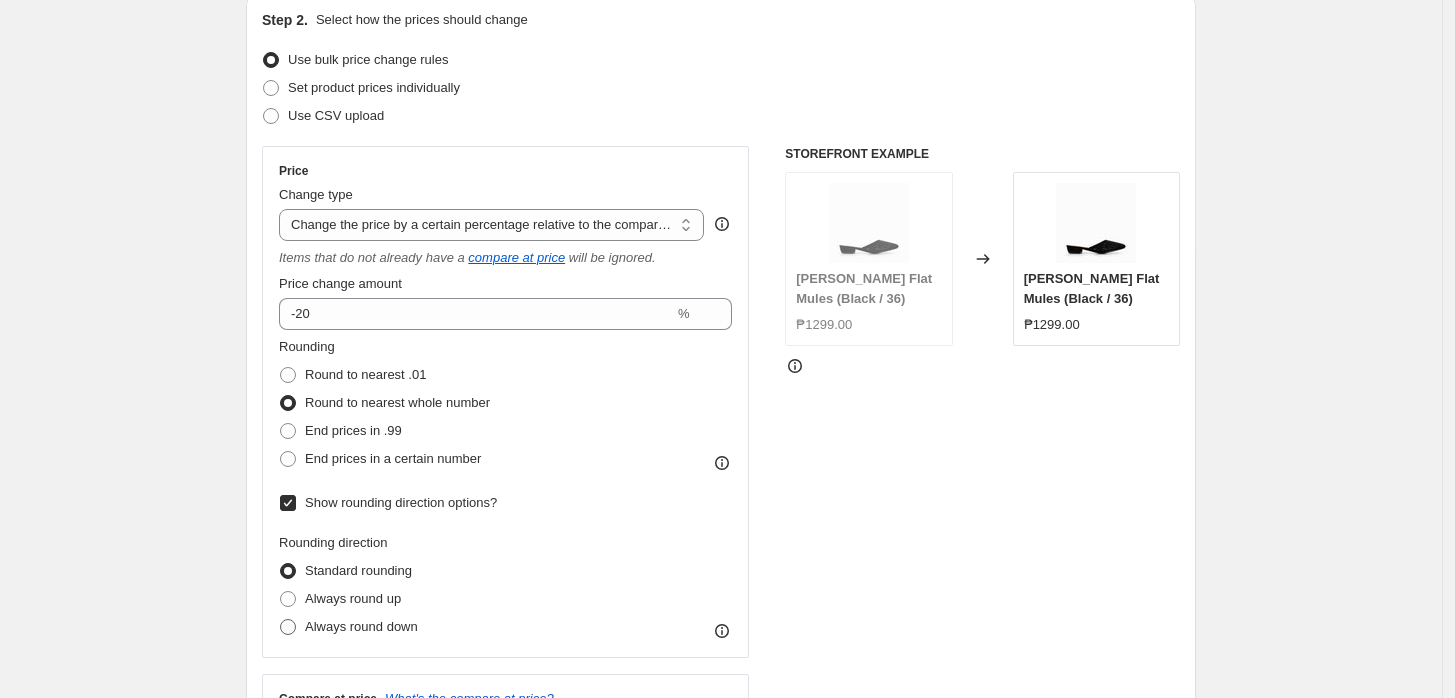 click at bounding box center [288, 627] 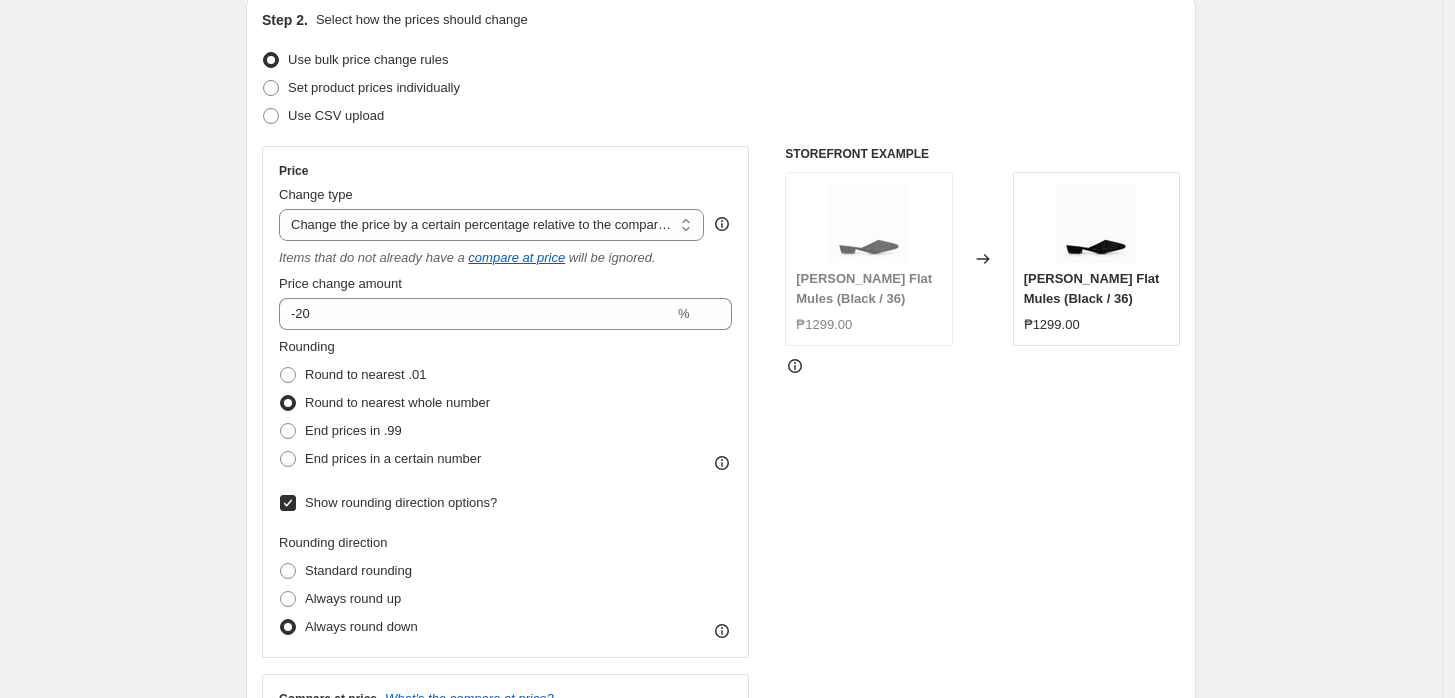 click on "Create new price [MEDICAL_DATA]. This page is ready Create new price [MEDICAL_DATA] Draft Step 1. Optionally give your price [MEDICAL_DATA] a title (eg "March 30% off sale on boots") 2025 SHOES MD at 799 effective 071425 This title is just for internal use, customers won't see it Step 2. Select how the prices should change Use bulk price change rules Set product prices individually Use CSV upload Price Change type Change the price to a certain amount Change the price by a certain amount Change the price by a certain percentage Change the price to the current compare at price (price before sale) Change the price by a certain amount relative to the compare at price Change the price by a certain percentage relative to the compare at price Don't change the price Change the price by a certain percentage relative to the cost per item Change price to certain cost margin Change the price by a certain percentage relative to the compare at price Items that do not already have a   compare at price   will be ignored. -20 % Rounding" at bounding box center (721, 852) 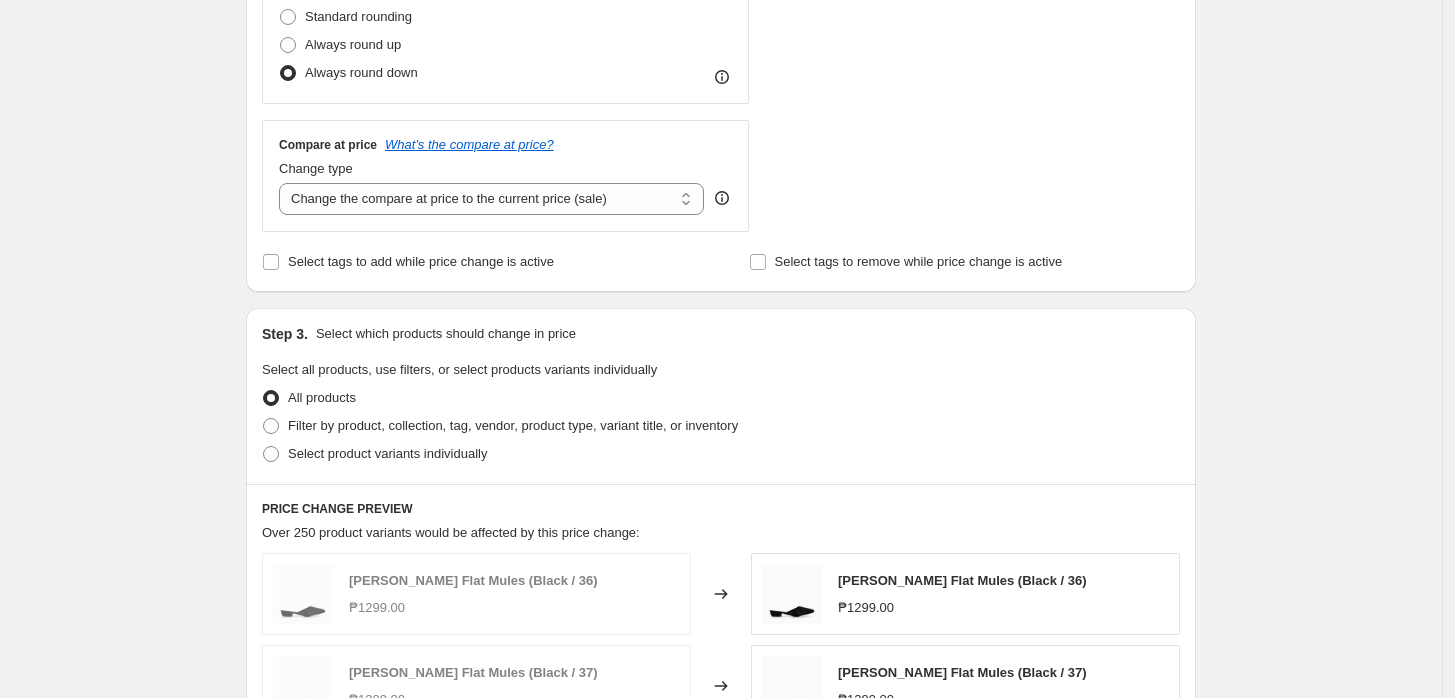 scroll, scrollTop: 777, scrollLeft: 0, axis: vertical 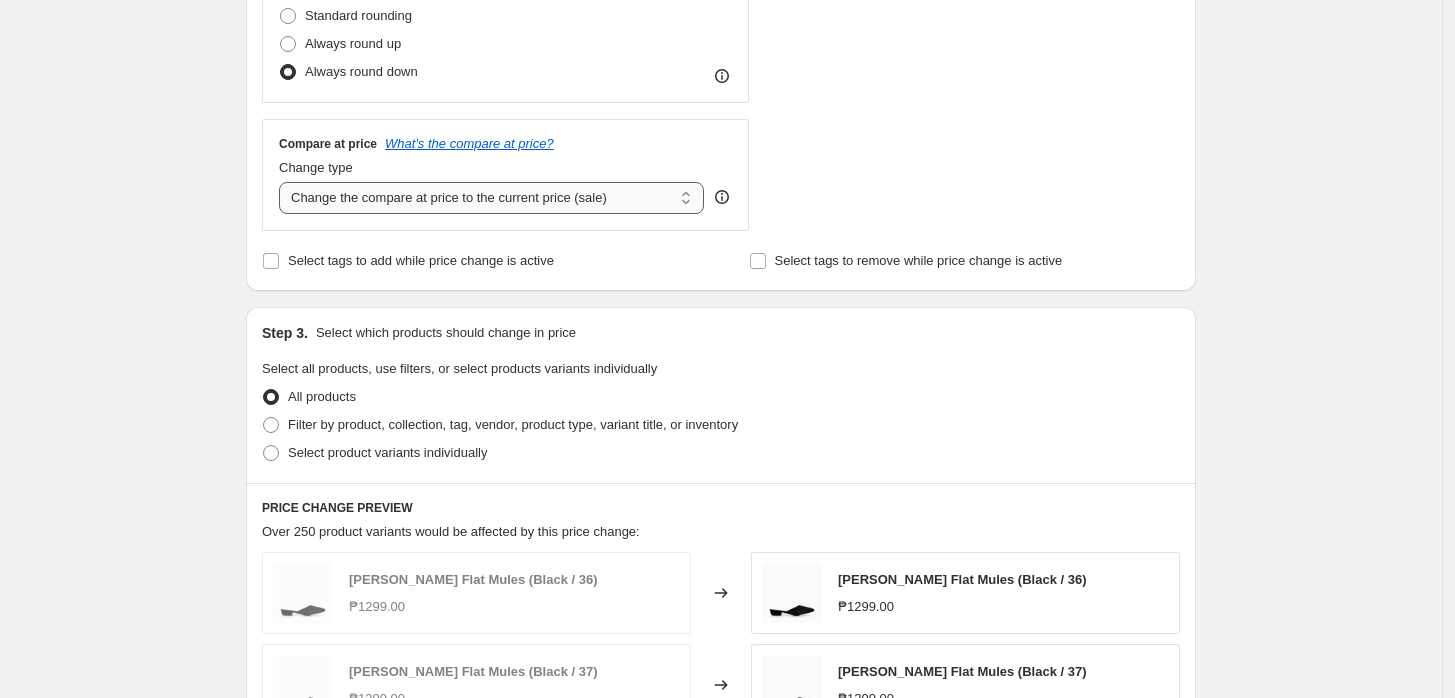 click on "Change the compare at price to the current price (sale) Change the compare at price to a certain amount Change the compare at price by a certain amount Change the compare at price by a certain percentage Change the compare at price by a certain amount relative to the actual price Change the compare at price by a certain percentage relative to the actual price Don't change the compare at price Remove the compare at price" at bounding box center (491, 198) 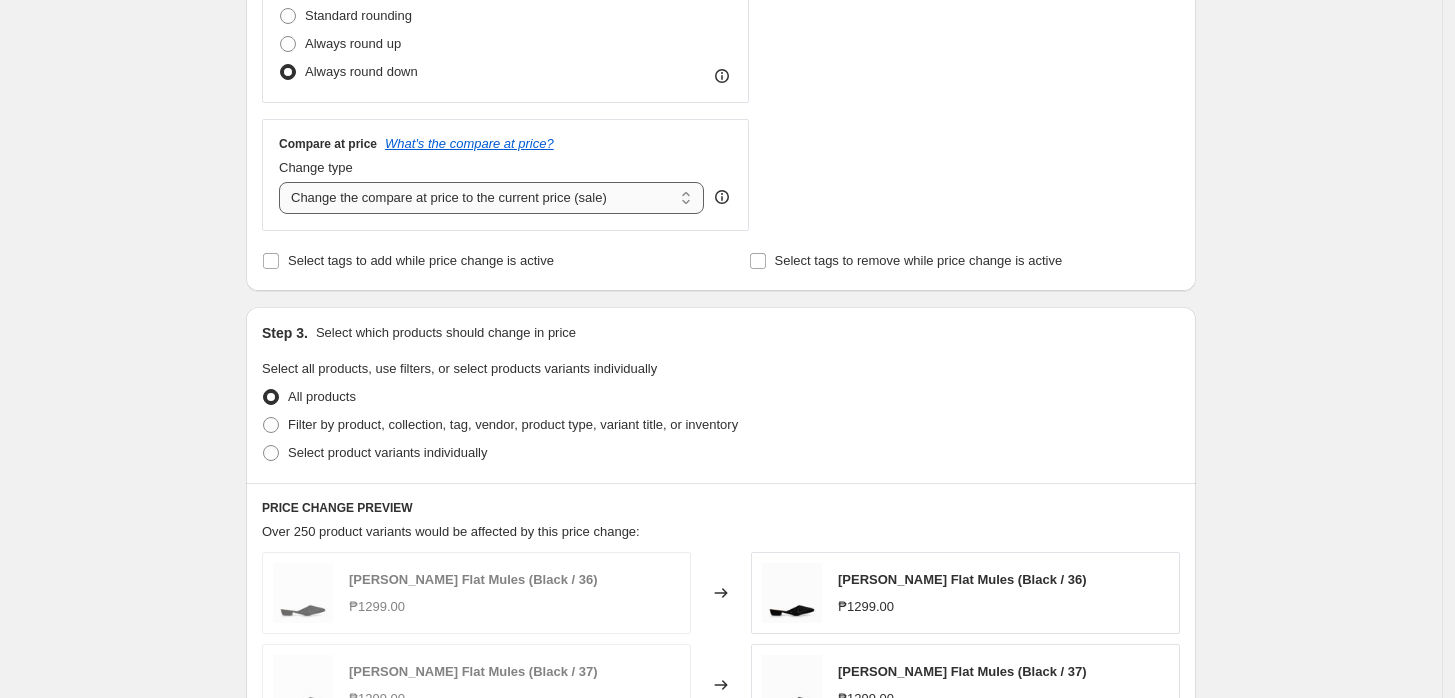 select on "no_change" 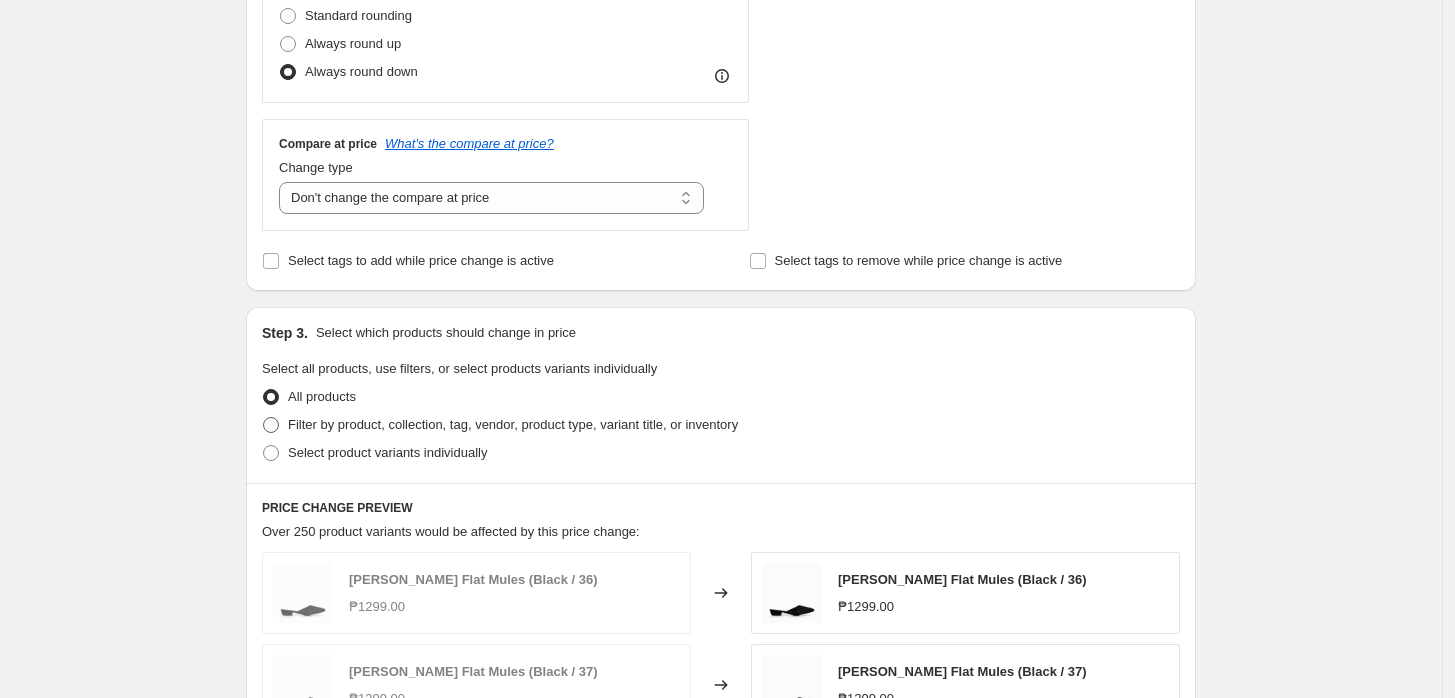 click on "Filter by product, collection, tag, vendor, product type, variant title, or inventory" at bounding box center [500, 425] 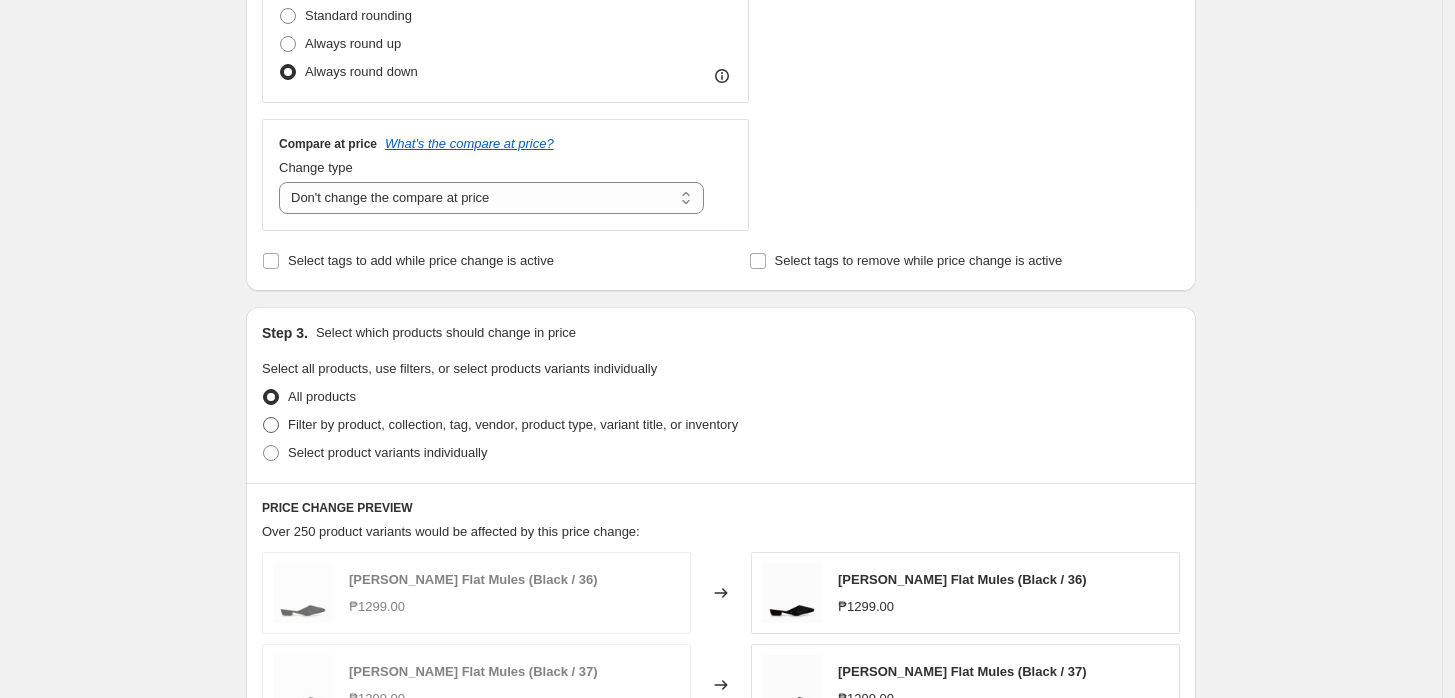 radio on "true" 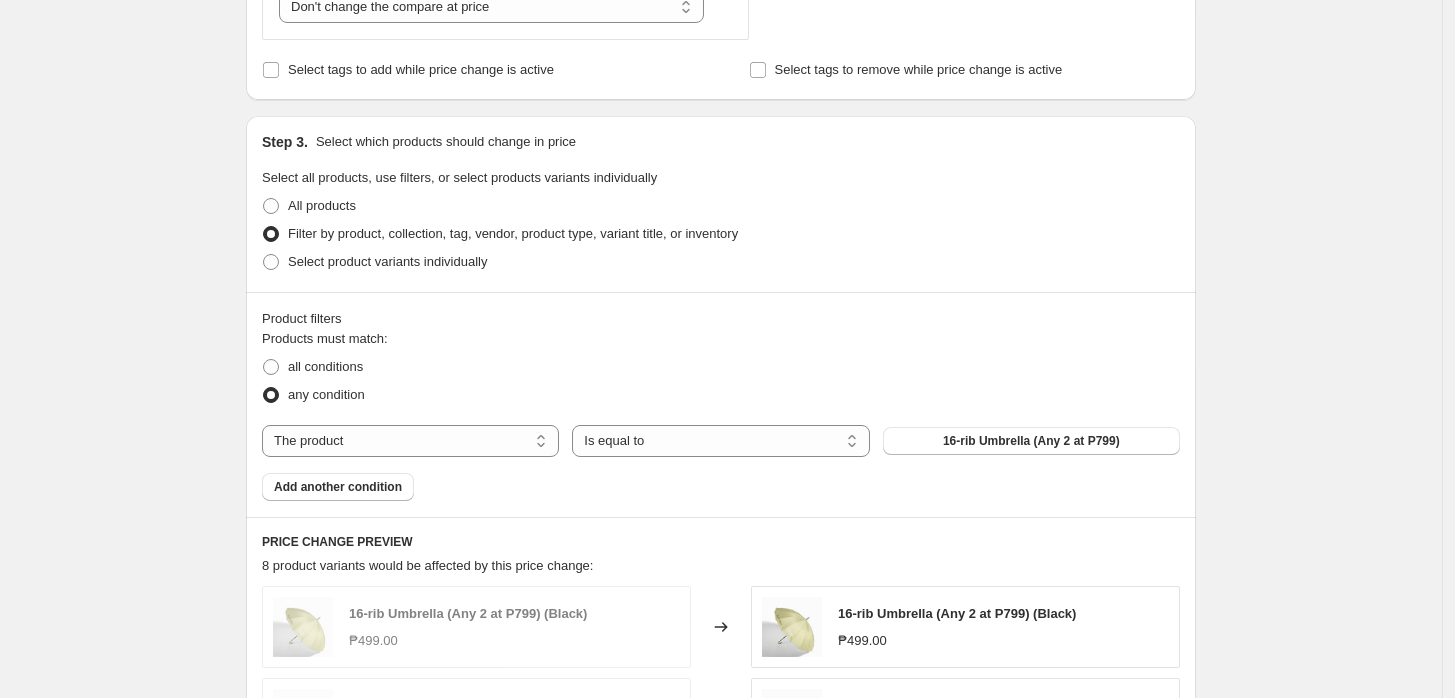 scroll, scrollTop: 1222, scrollLeft: 0, axis: vertical 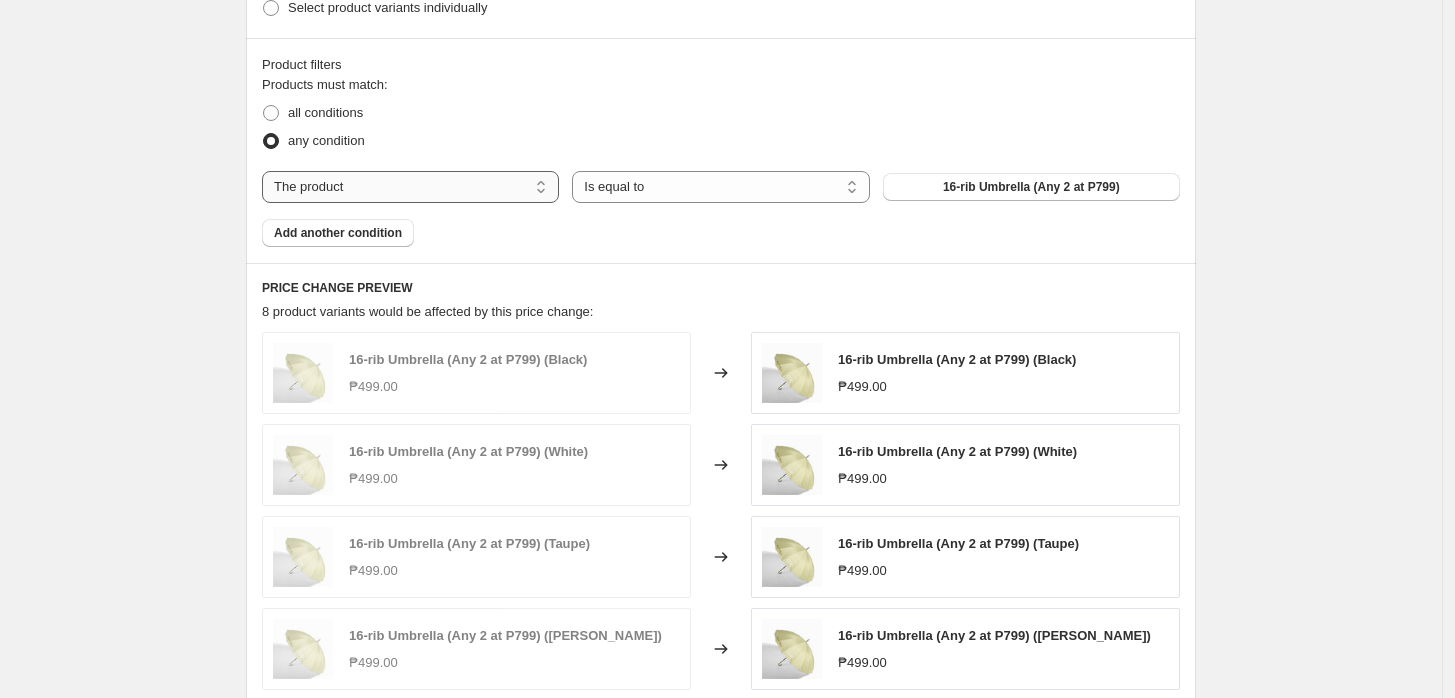 click on "The product The product's collection The product's tag The product's vendor The product's type The product's status The variant's title Inventory quantity" at bounding box center (410, 187) 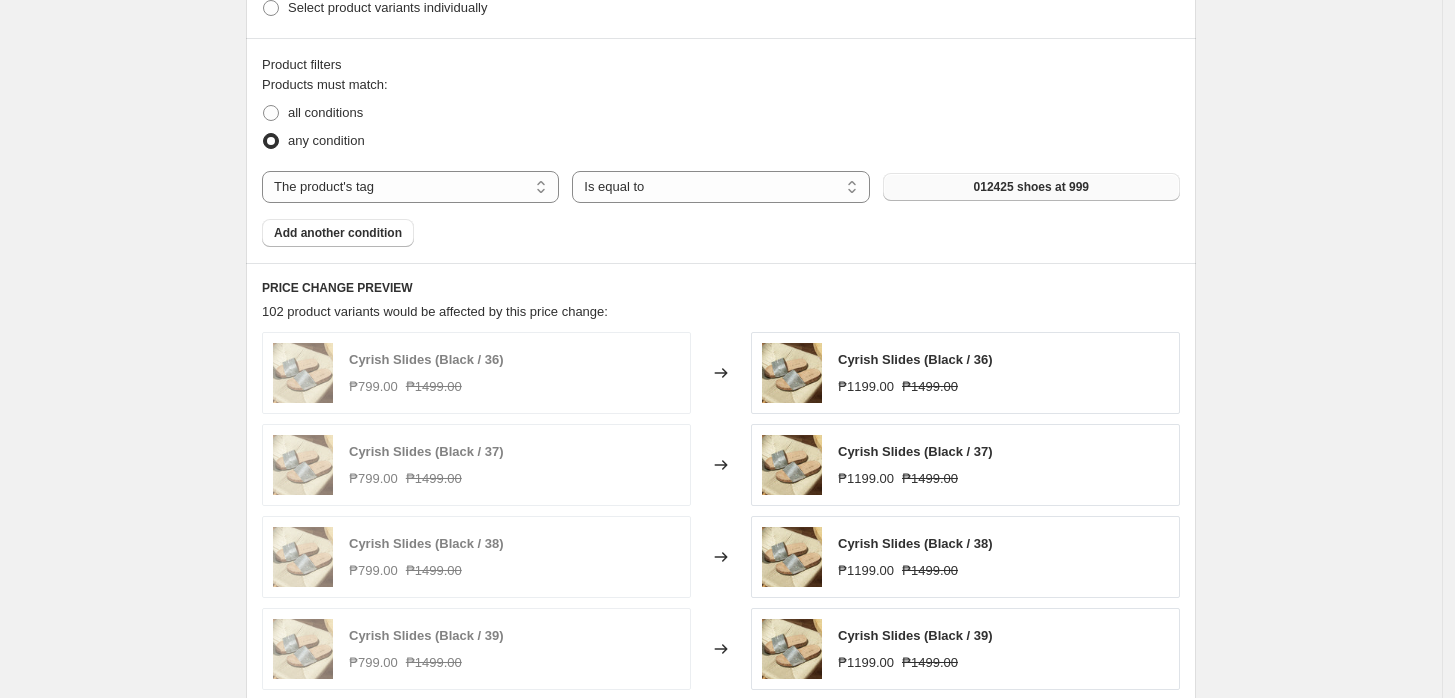 click on "012425 shoes at 999" at bounding box center (1031, 187) 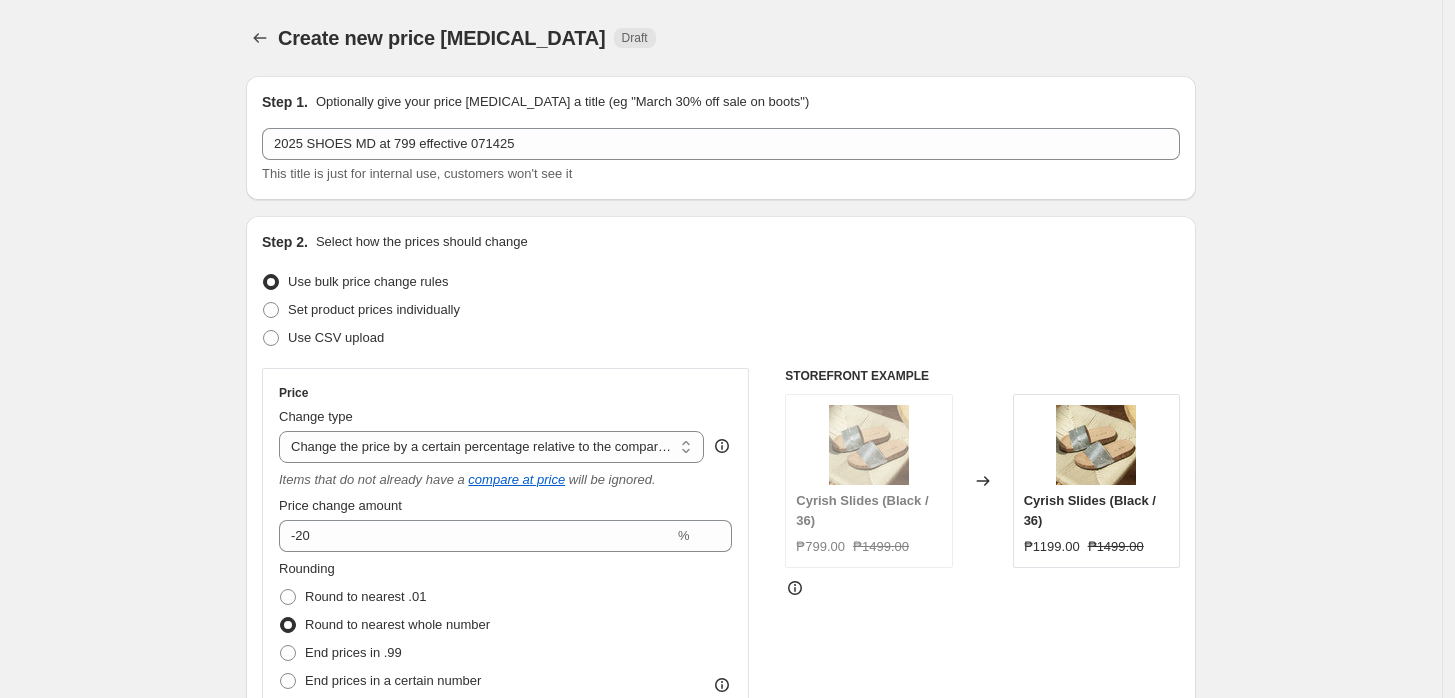 scroll, scrollTop: 1222, scrollLeft: 0, axis: vertical 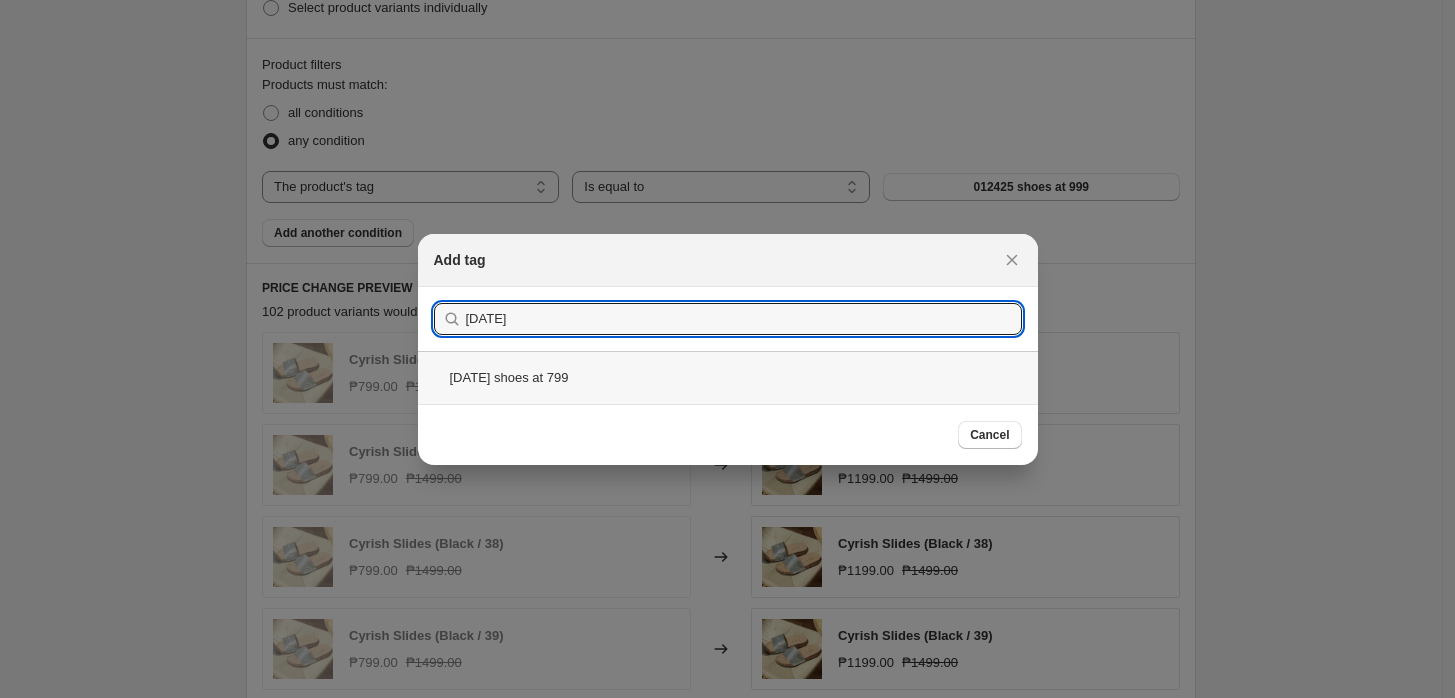 type on "[DATE]" 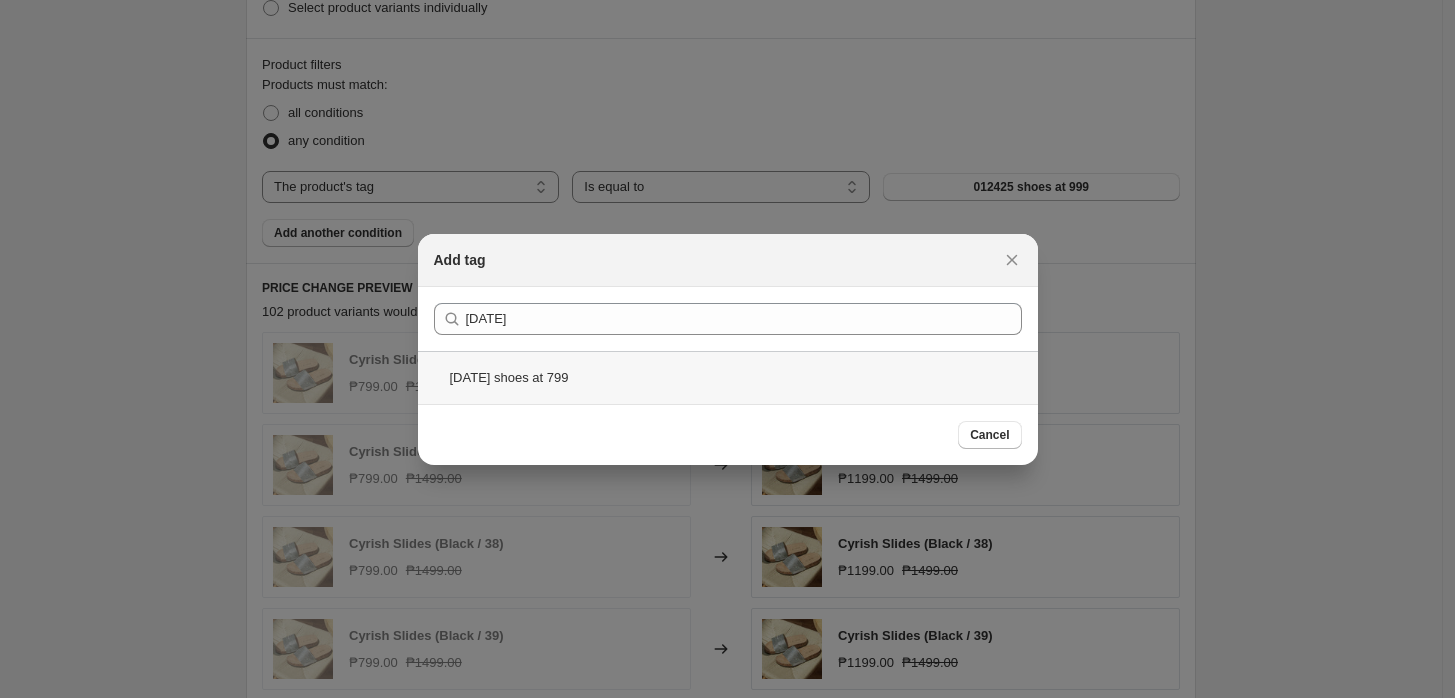 click on "[DATE] shoes at 799" at bounding box center (728, 377) 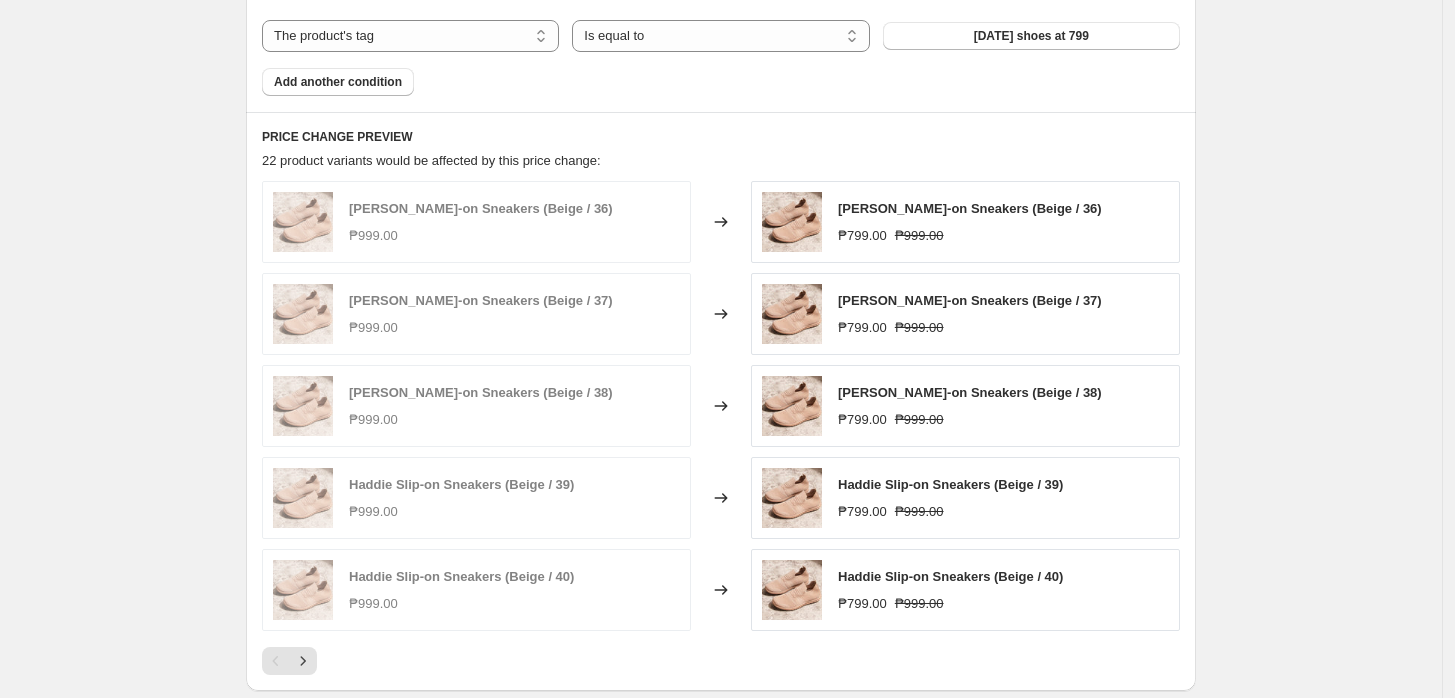 scroll, scrollTop: 1444, scrollLeft: 0, axis: vertical 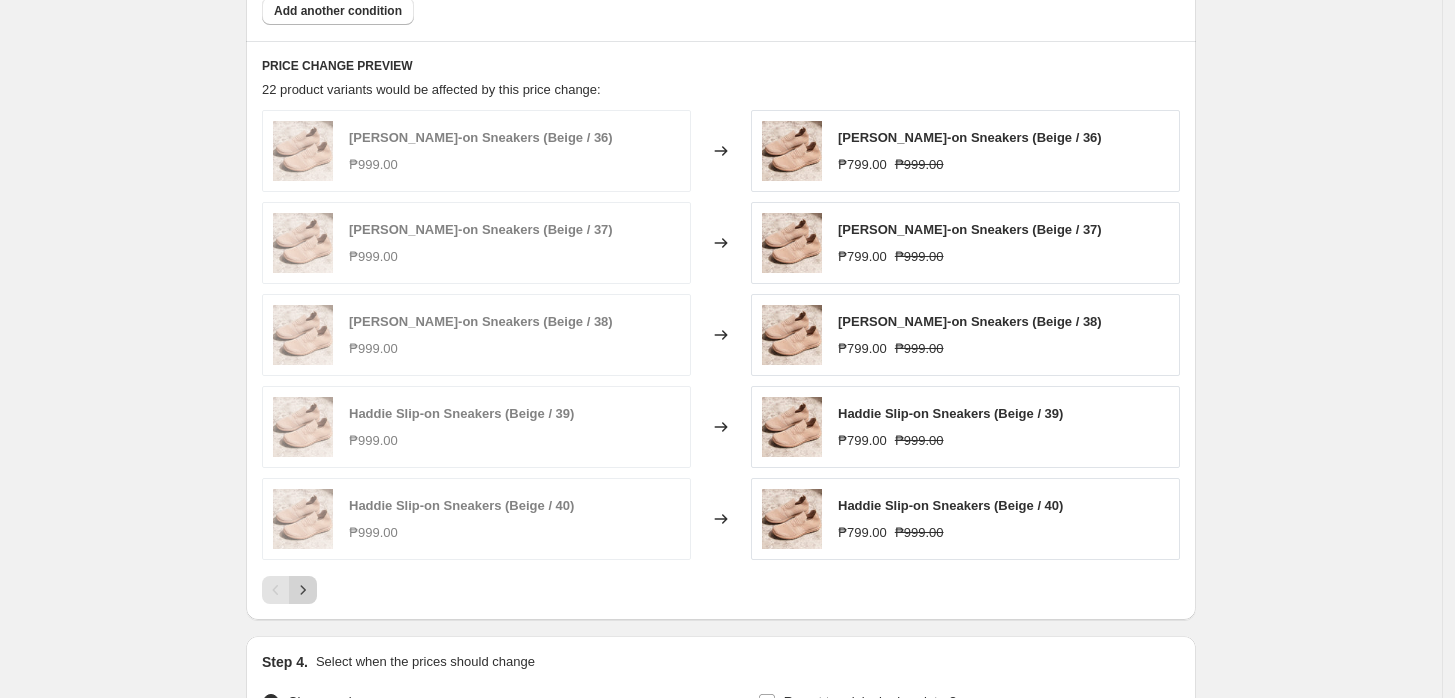 click 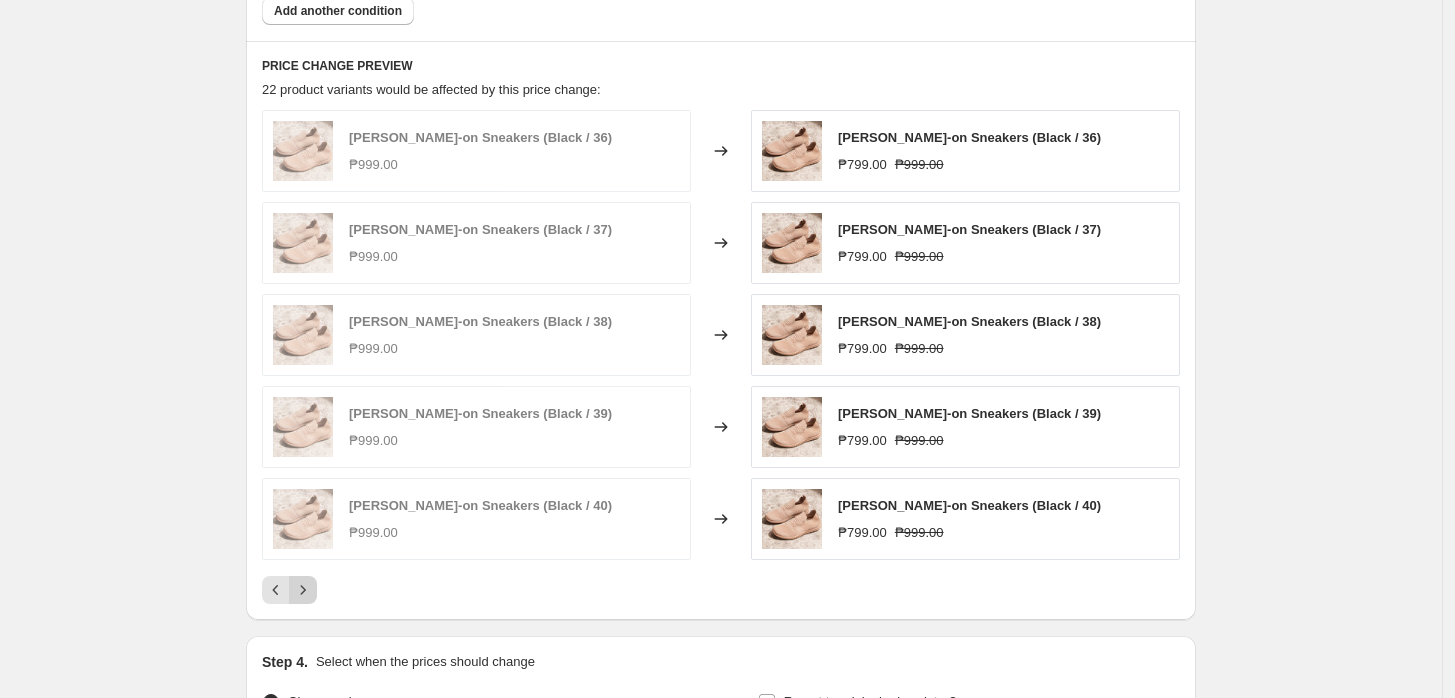 click 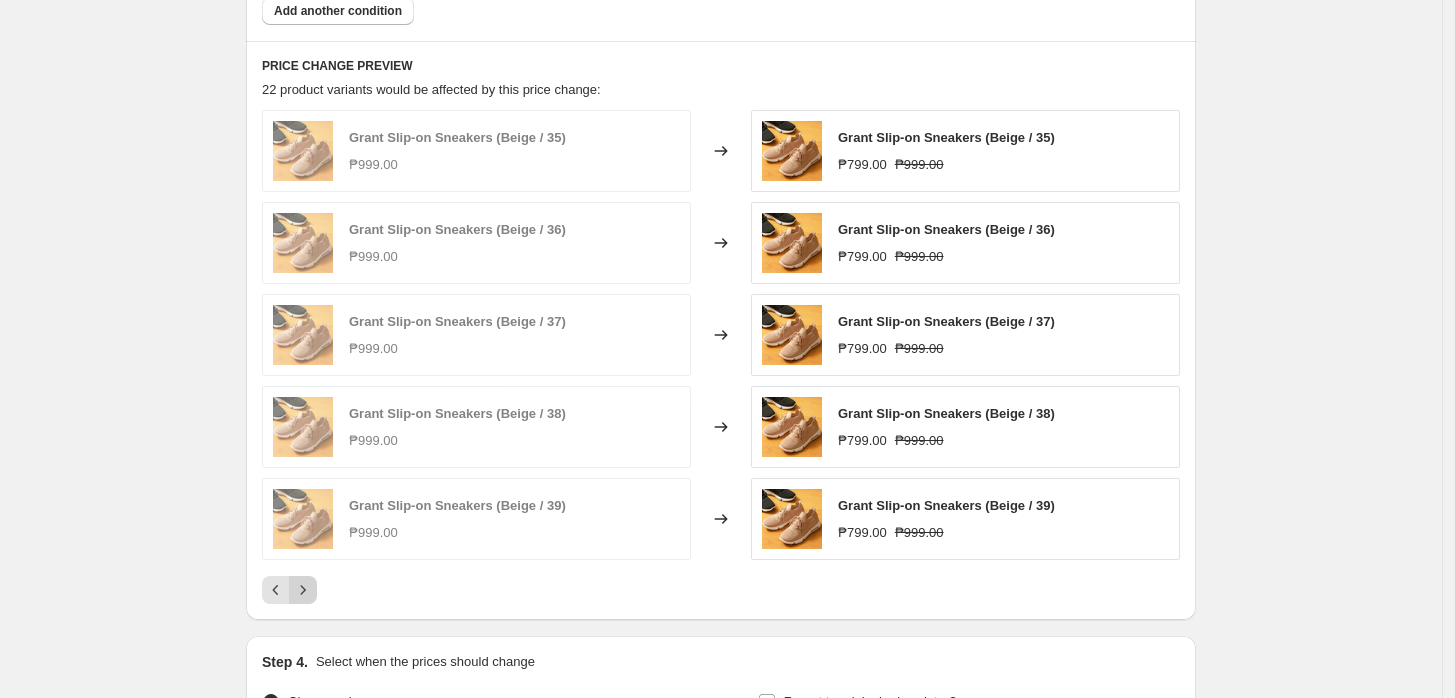 click 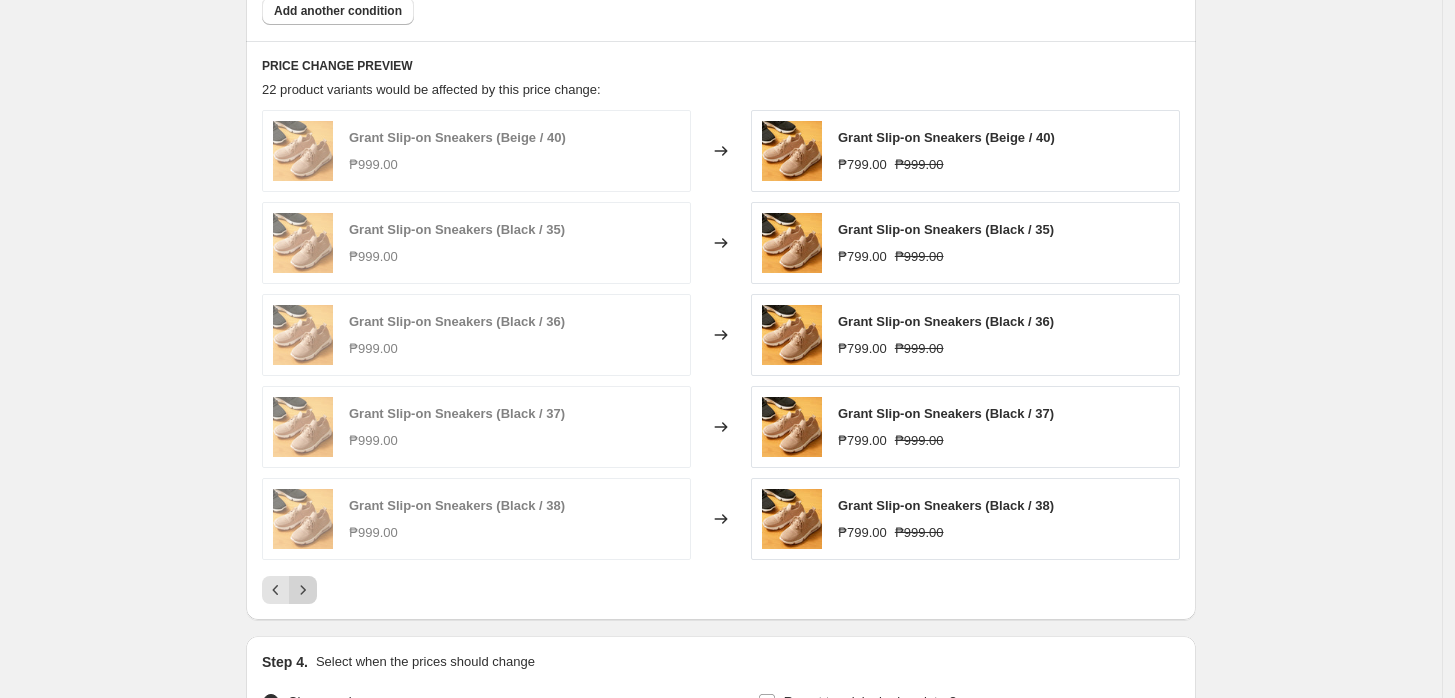 click at bounding box center (303, 590) 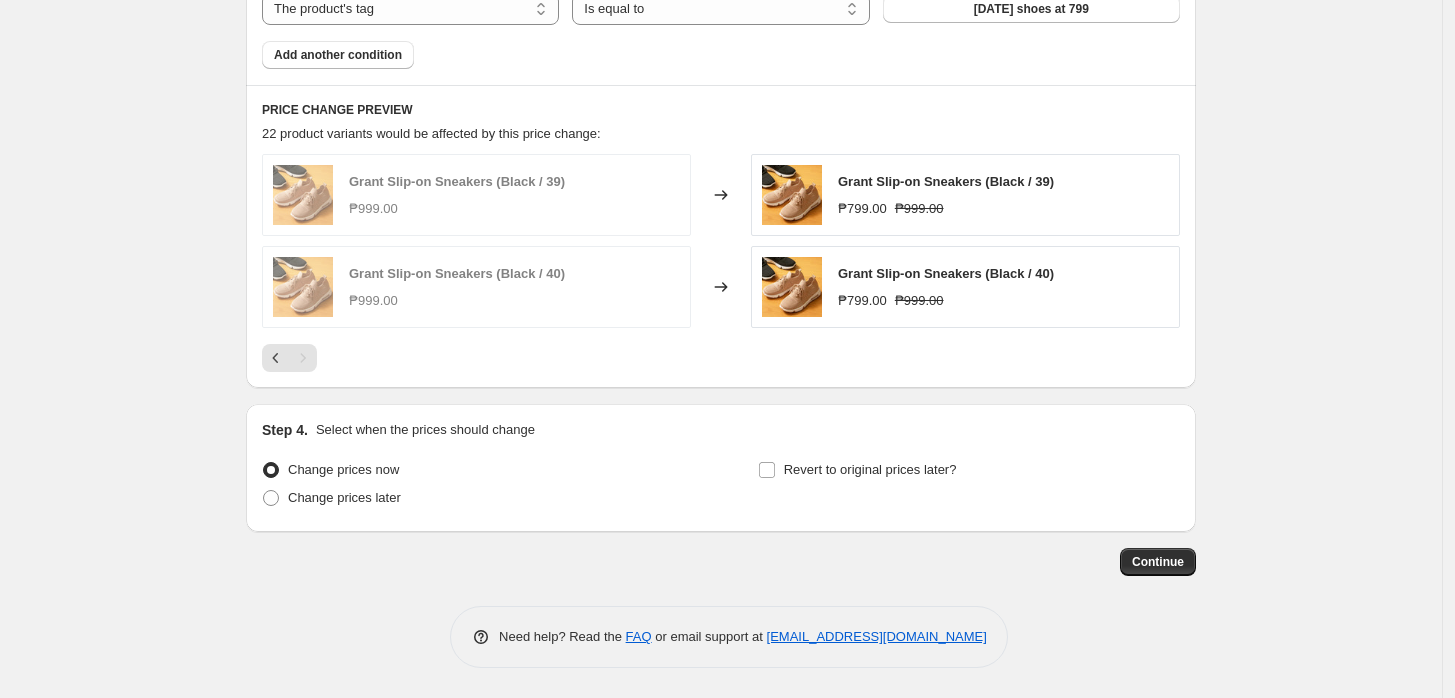 scroll, scrollTop: 1400, scrollLeft: 0, axis: vertical 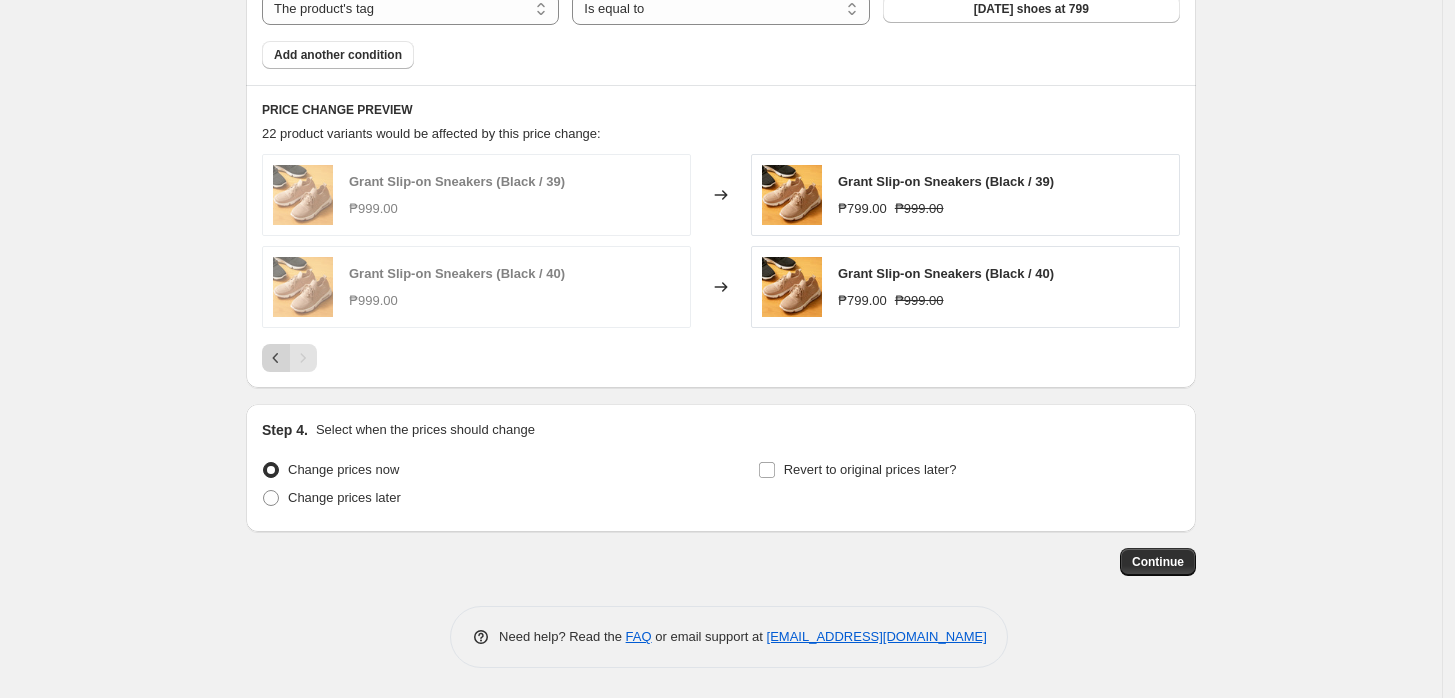 click 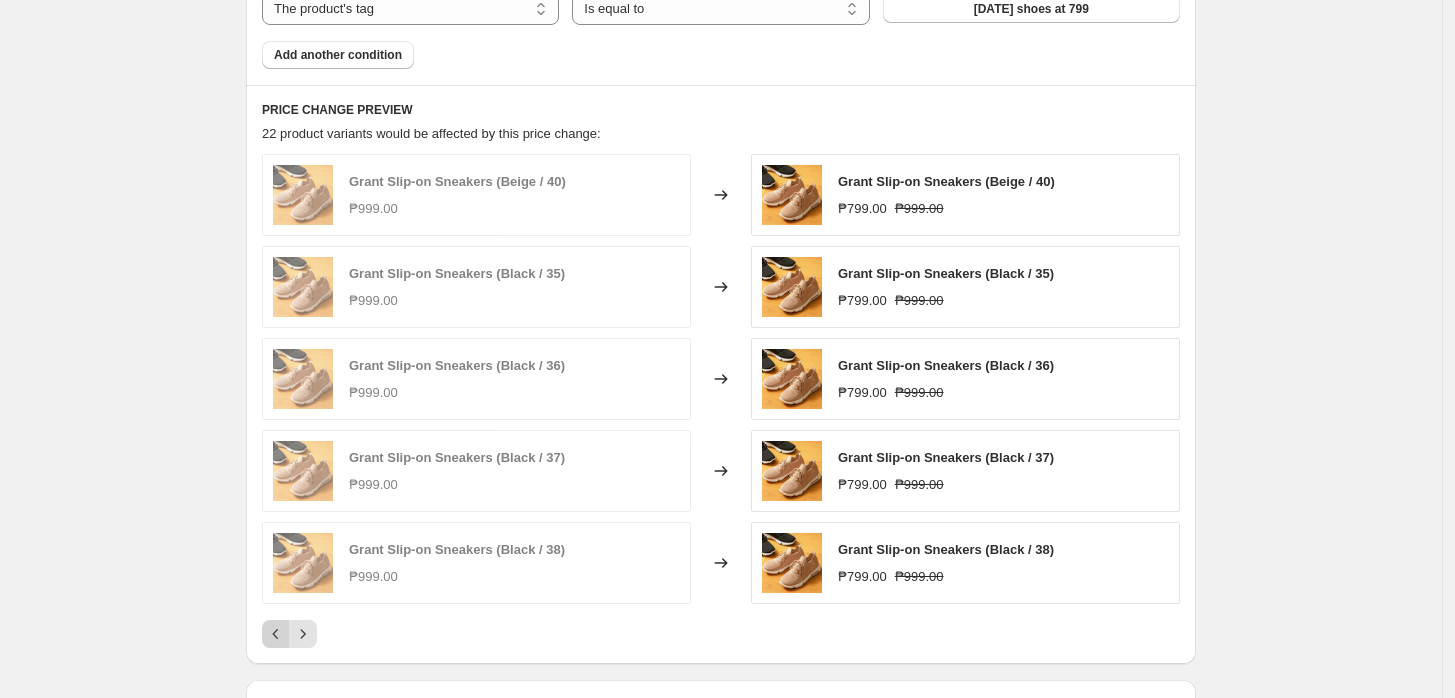 click at bounding box center [303, 379] 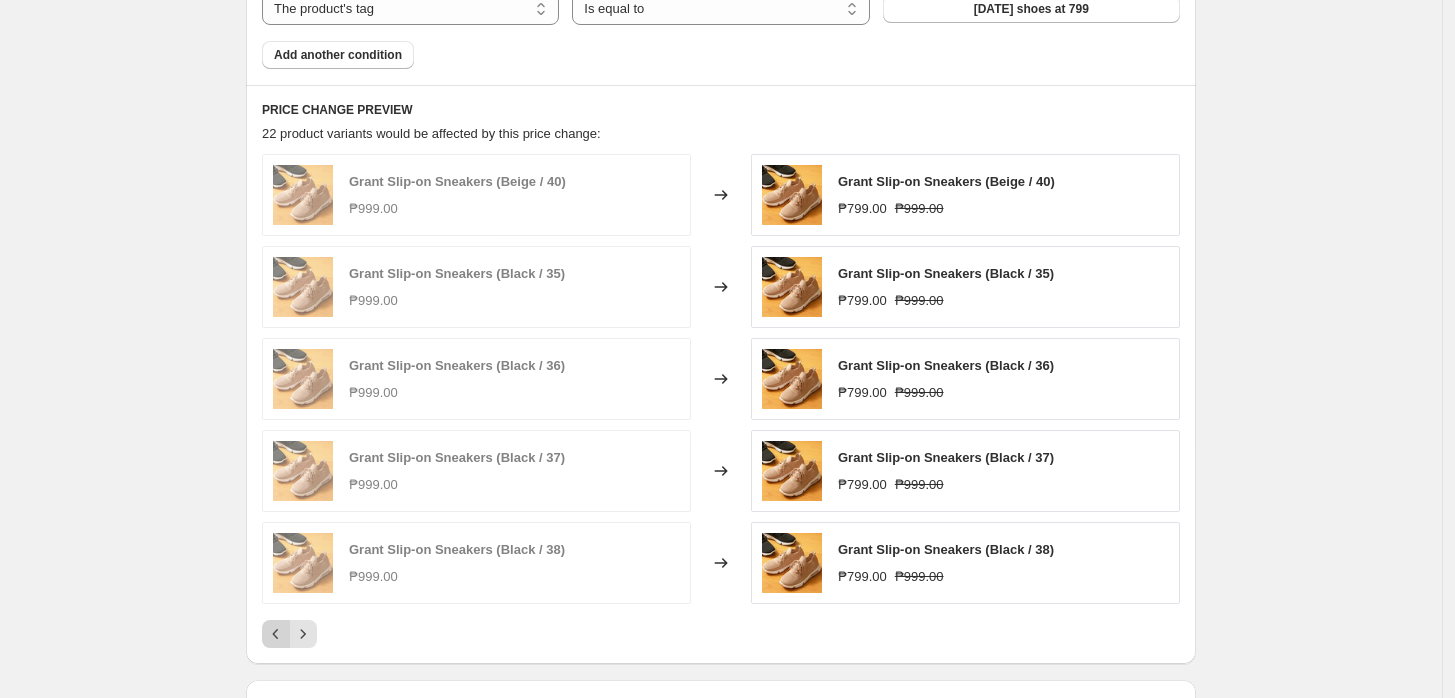 click 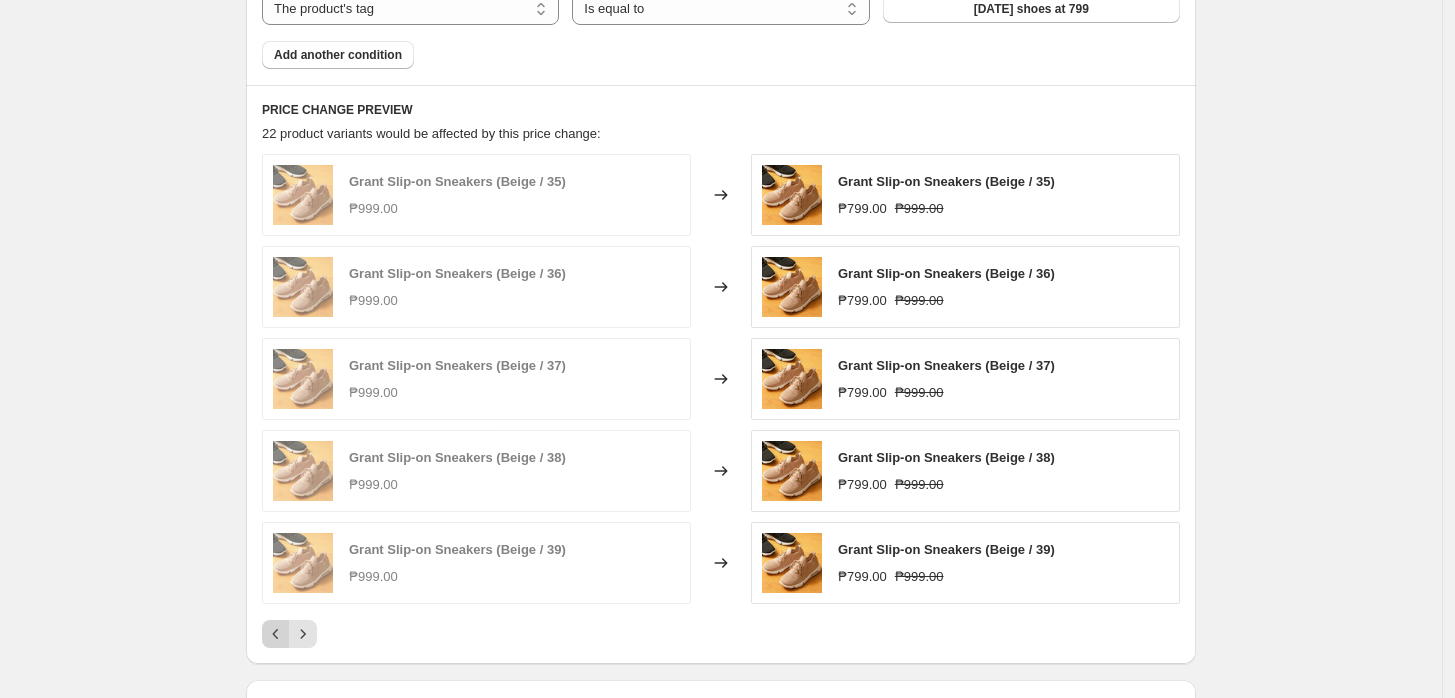 click 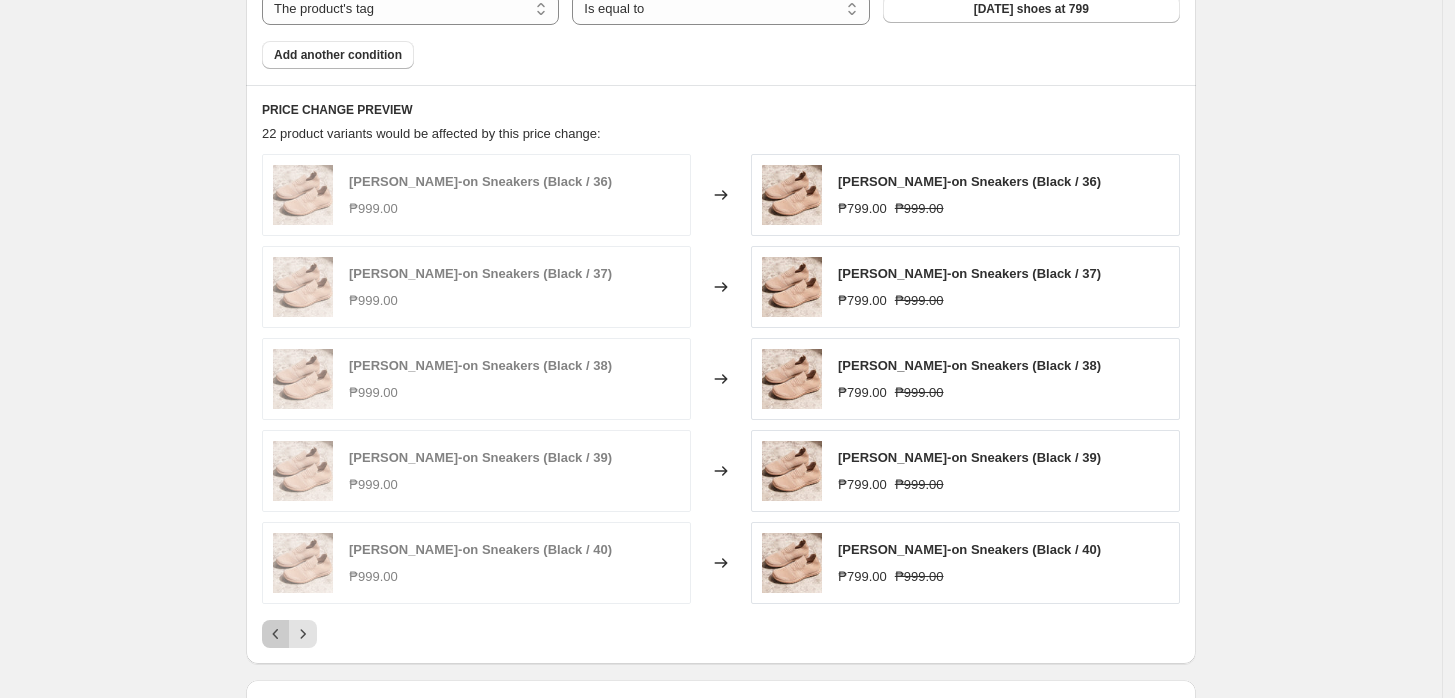 click 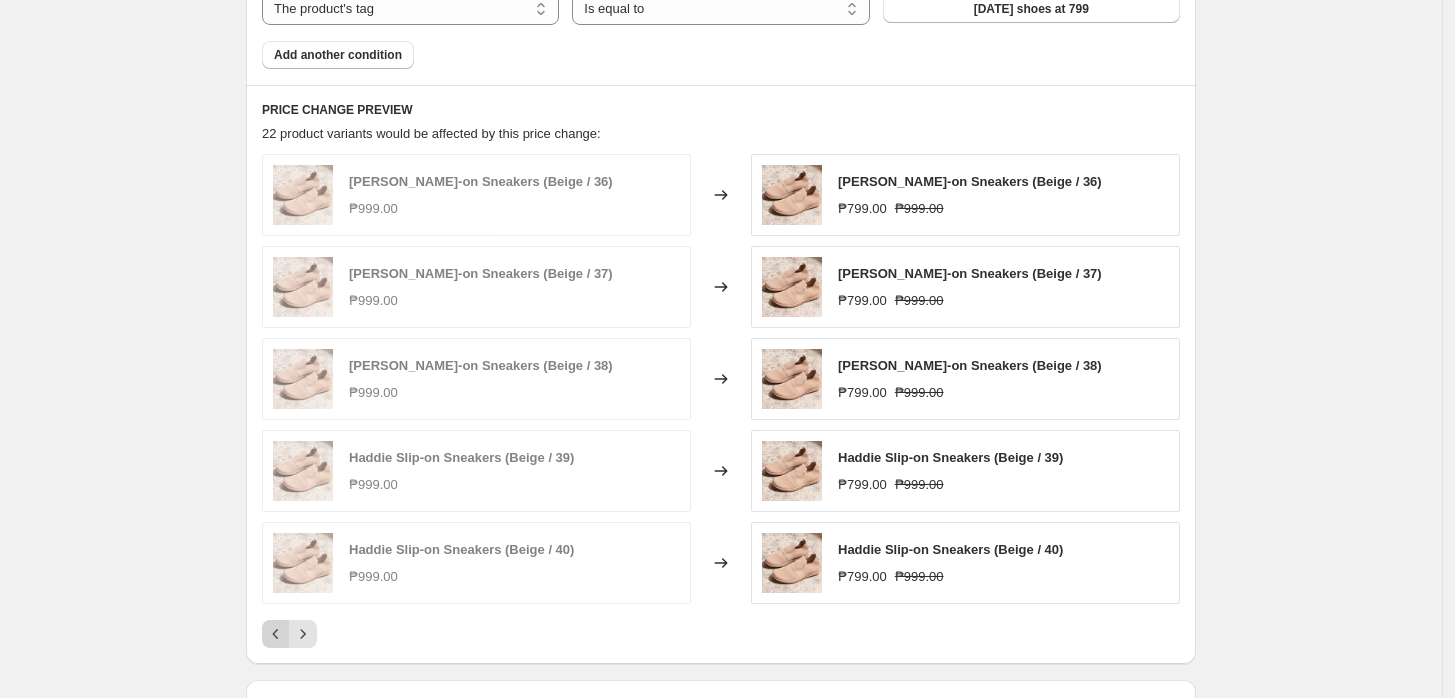 click at bounding box center (276, 634) 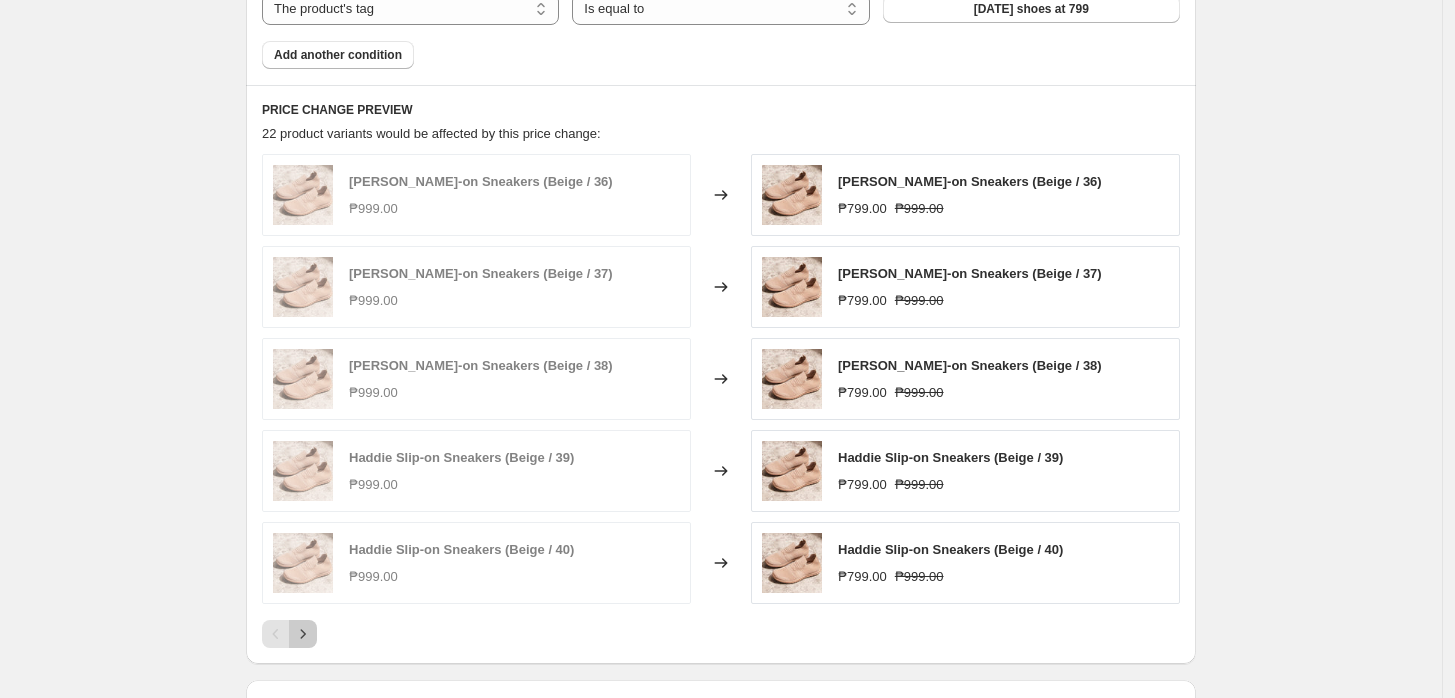 click 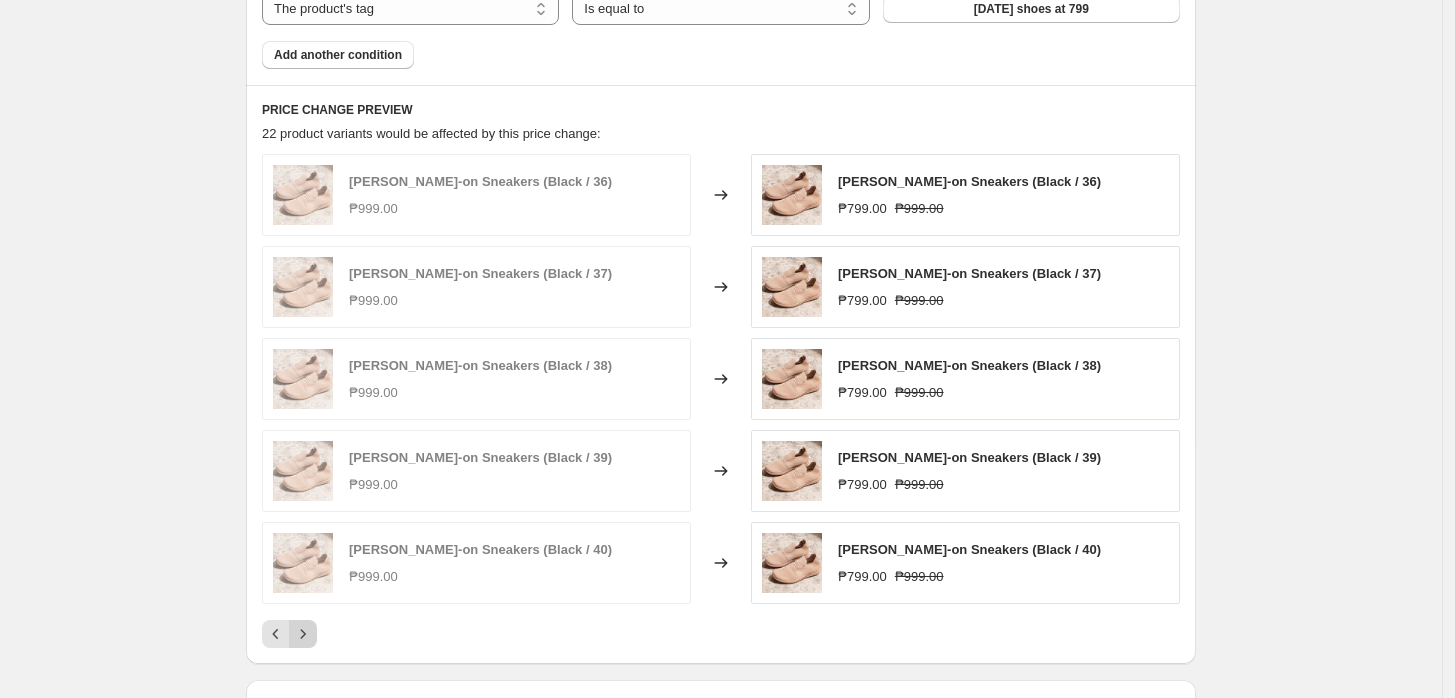 click 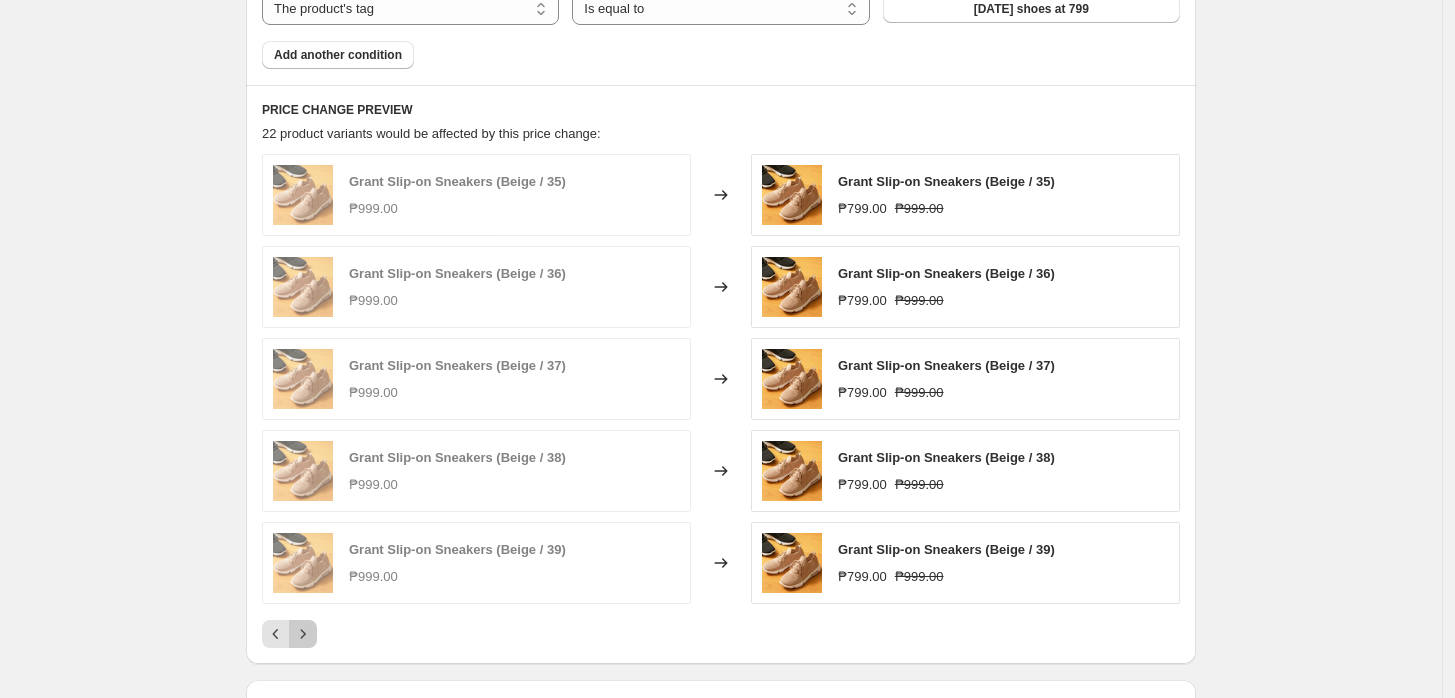 click 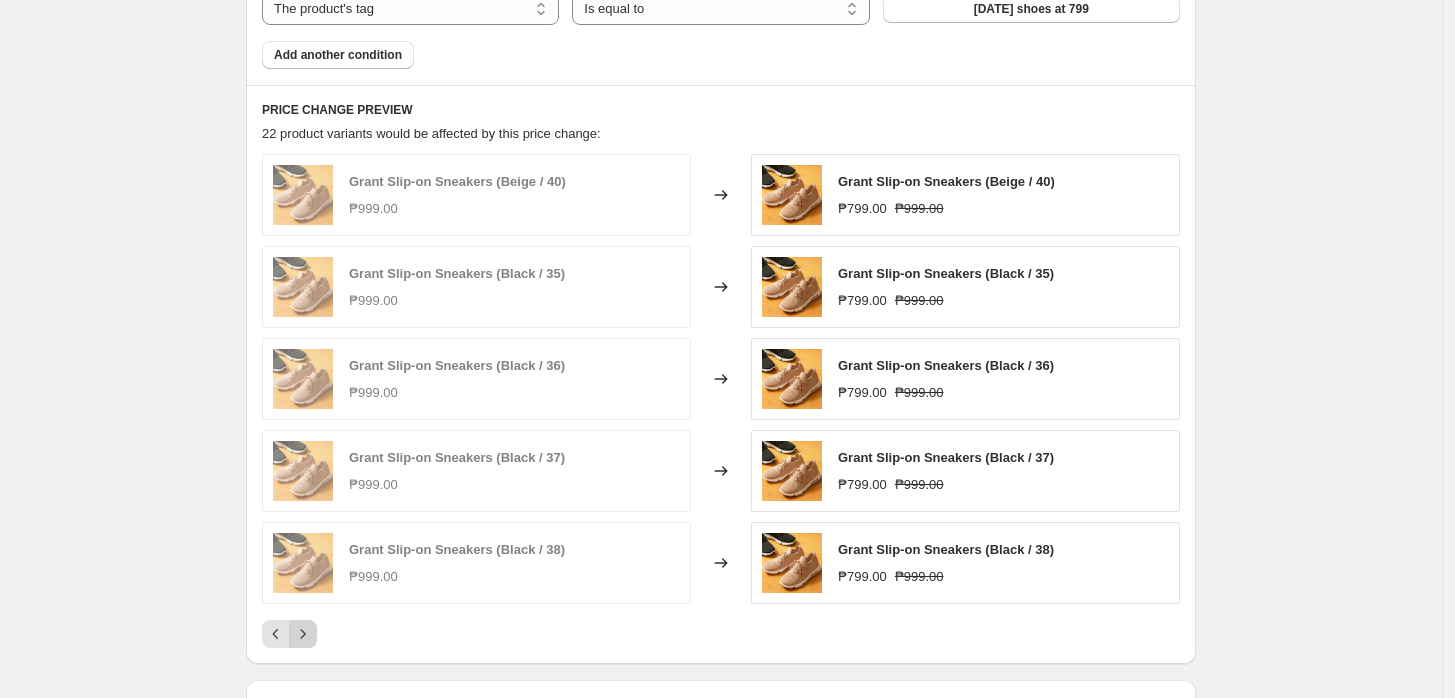 click 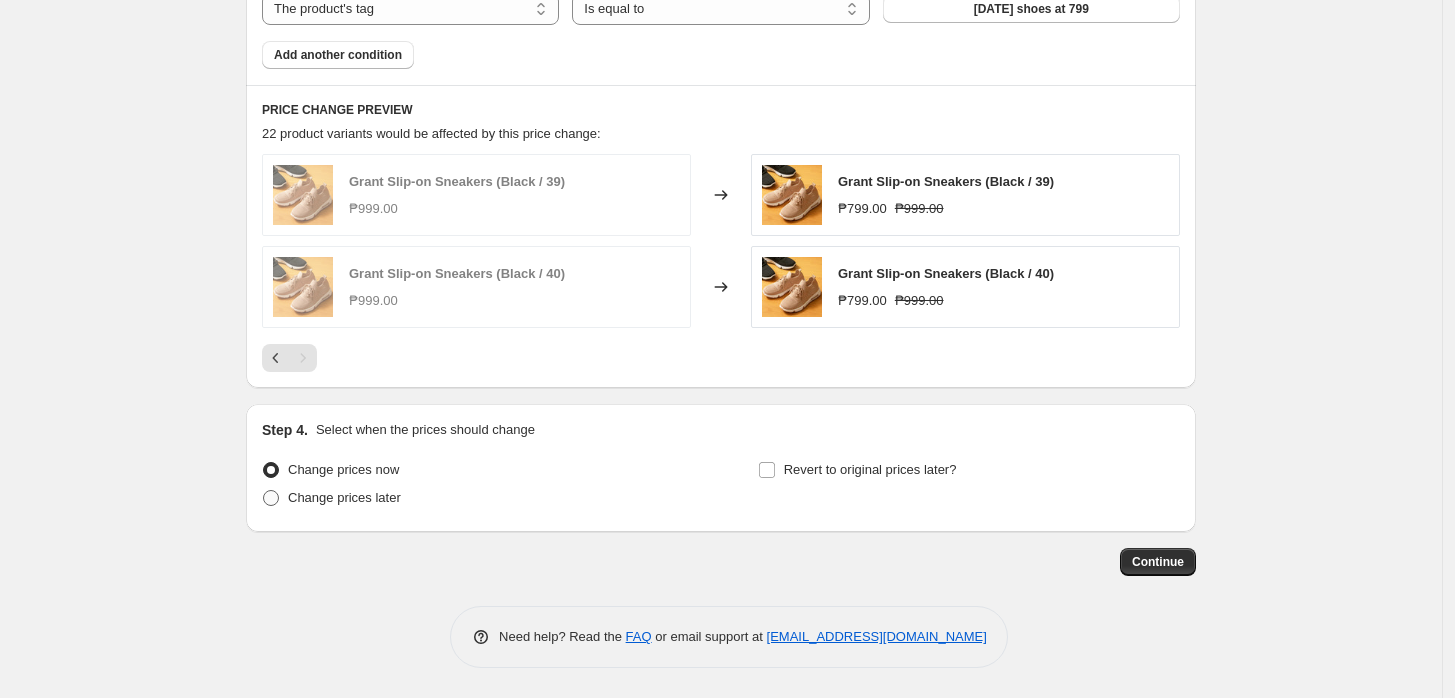 click on "Change prices later" at bounding box center [344, 497] 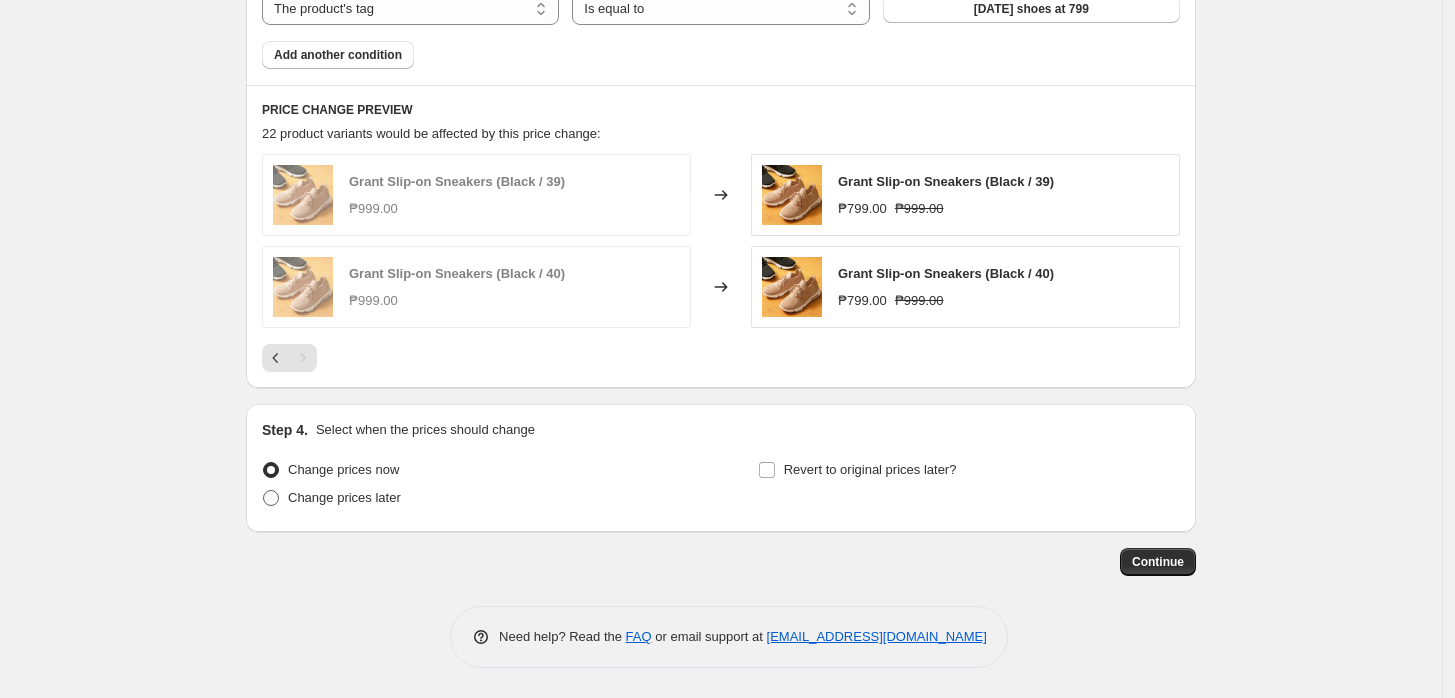 radio on "true" 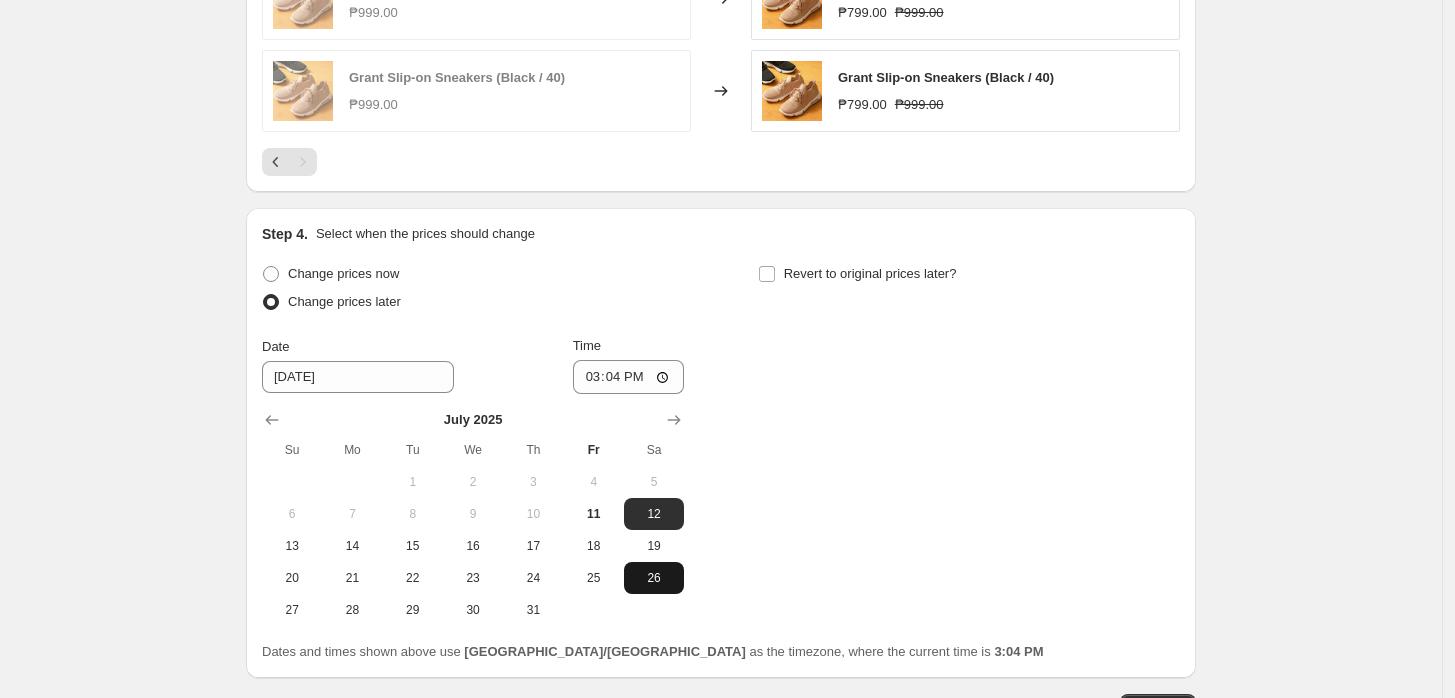 scroll, scrollTop: 1734, scrollLeft: 0, axis: vertical 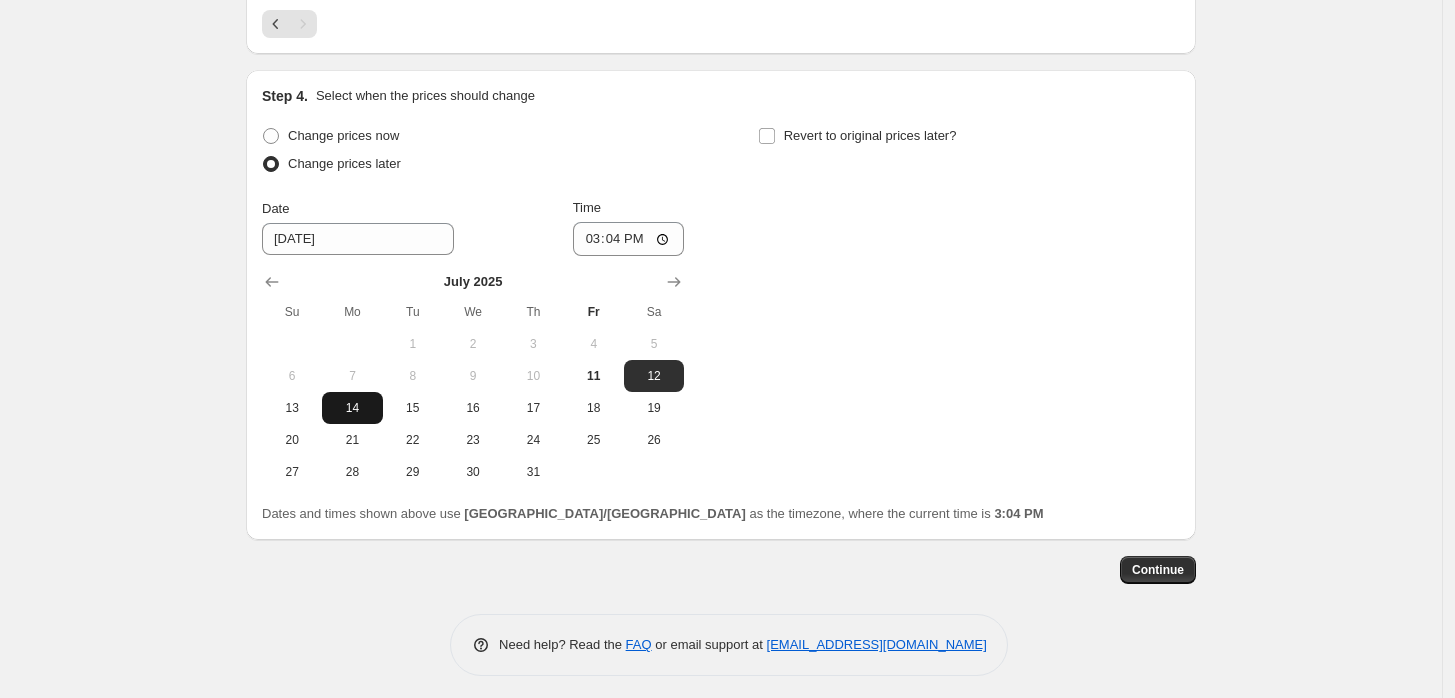 click on "14" at bounding box center (352, 408) 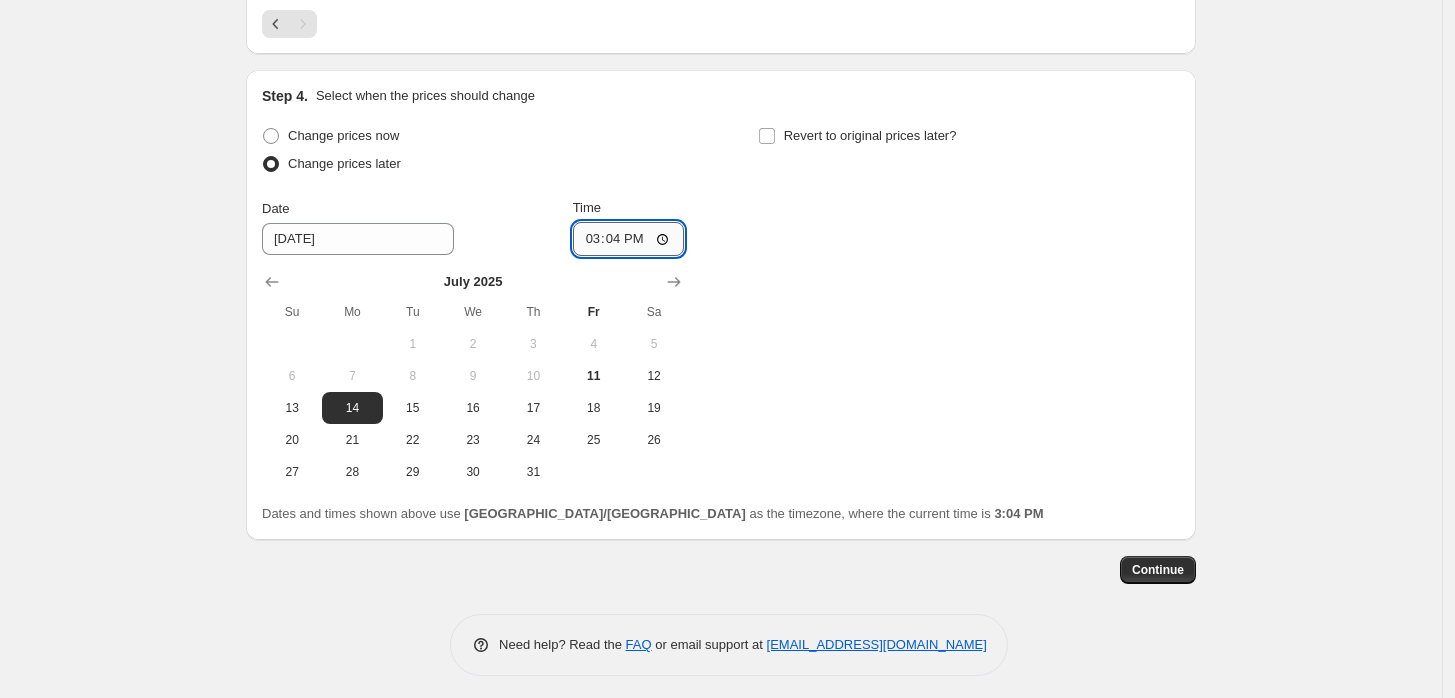 click on "15:04" at bounding box center (629, 239) 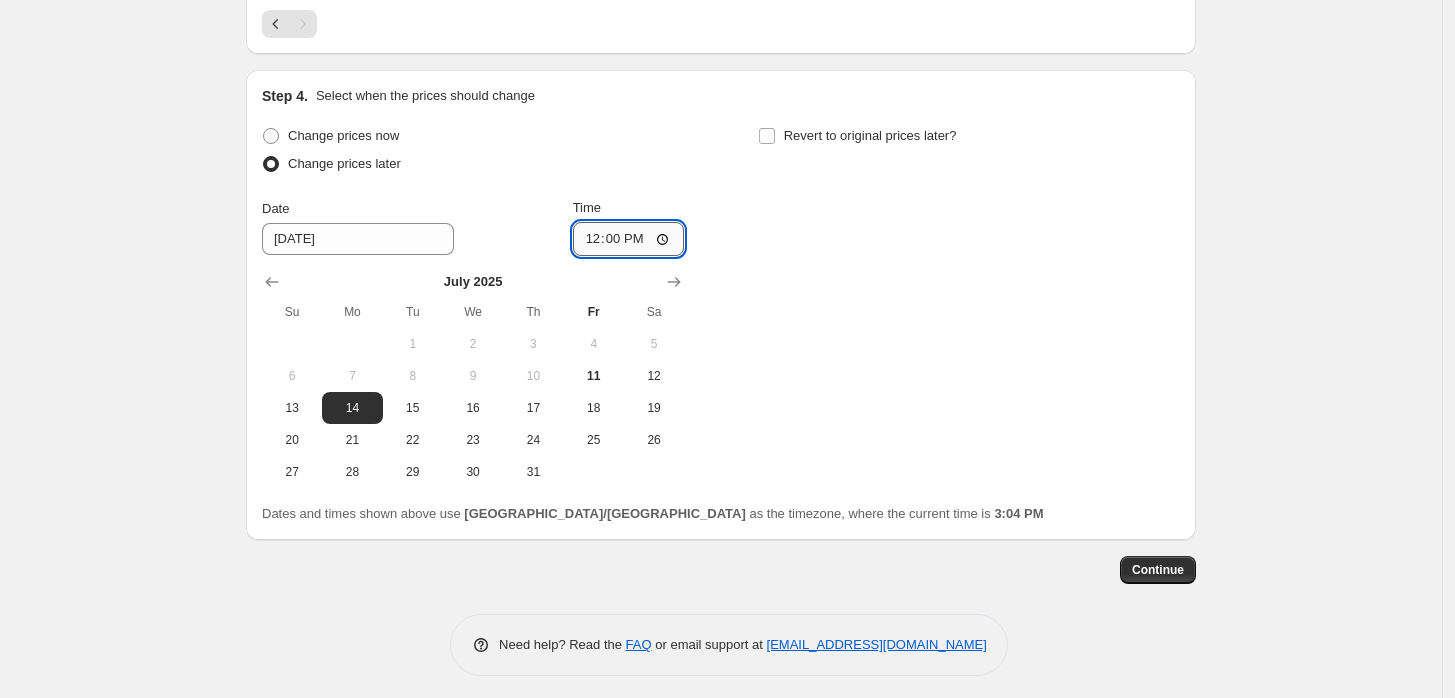 type on "00:00" 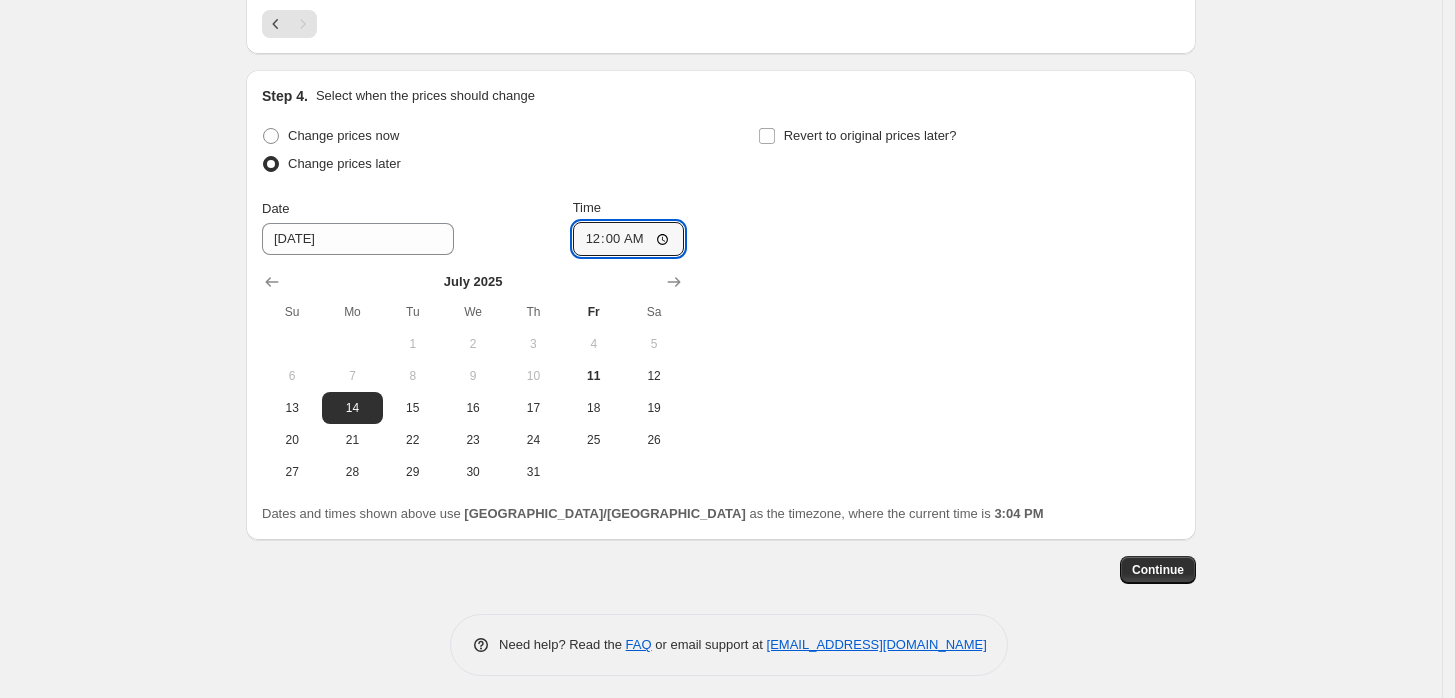click on "Change prices now Change prices later Date [DATE] Time 00:00 [DATE] Su Mo Tu We Th Fr Sa 1 2 3 4 5 6 7 8 9 10 11 12 13 14 15 16 17 18 19 20 21 22 23 24 25 26 27 28 29 30 31 Revert to original prices later?" at bounding box center (721, 305) 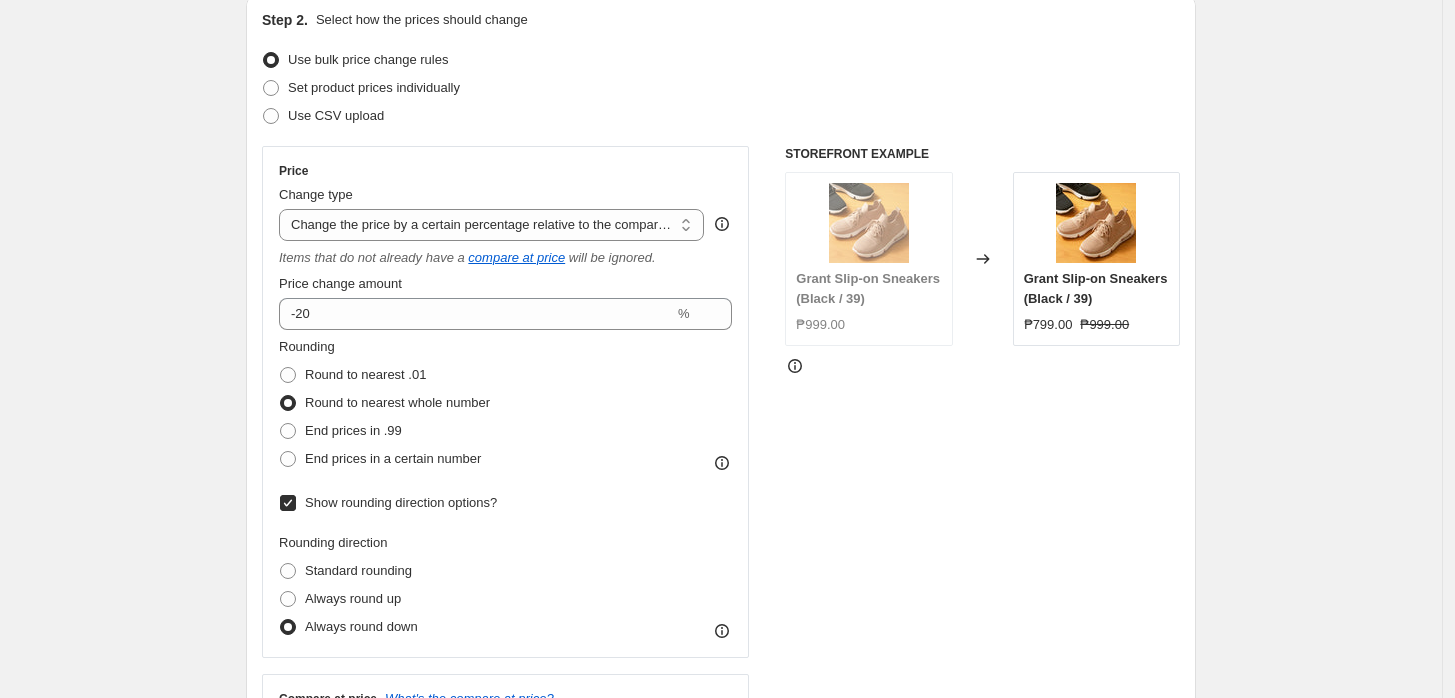 scroll, scrollTop: 333, scrollLeft: 0, axis: vertical 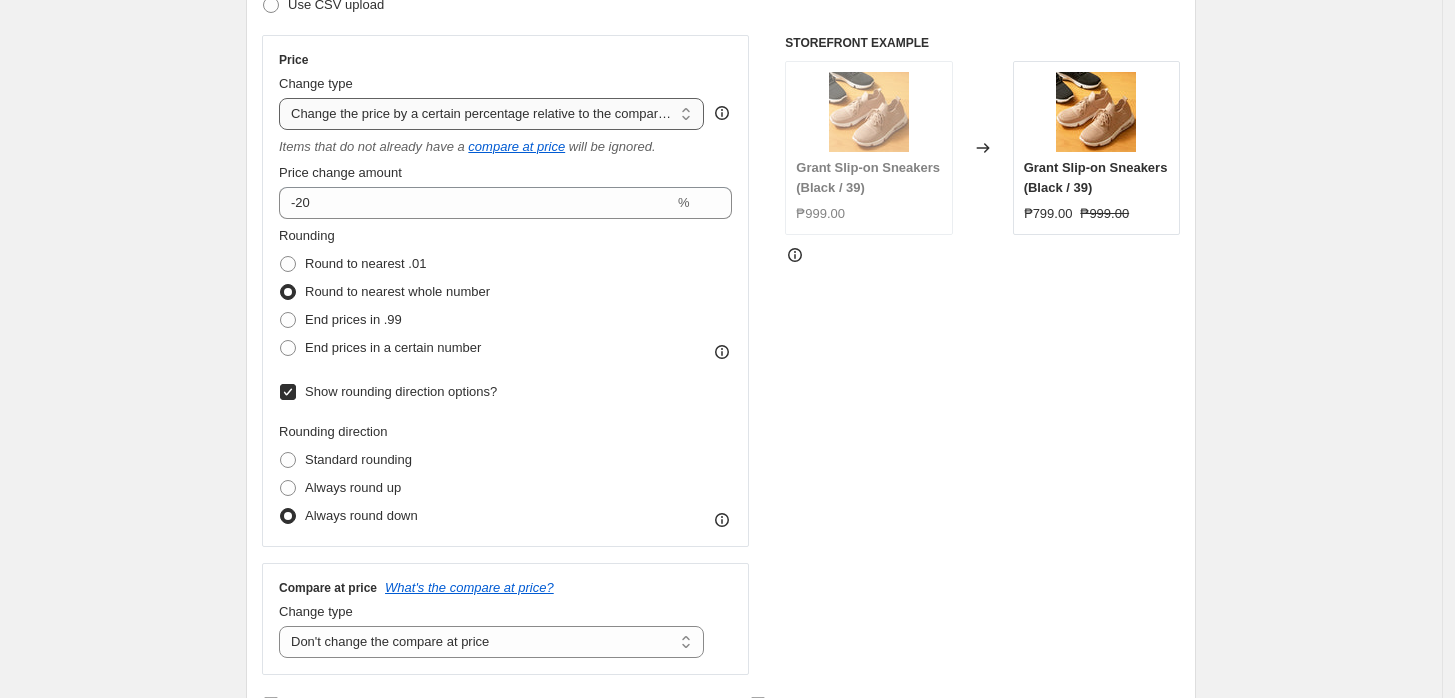click on "Change the price to a certain amount Change the price by a certain amount Change the price by a certain percentage Change the price to the current compare at price (price before sale) Change the price by a certain amount relative to the compare at price Change the price by a certain percentage relative to the compare at price Don't change the price Change the price by a certain percentage relative to the cost per item Change price to certain cost margin" at bounding box center (491, 114) 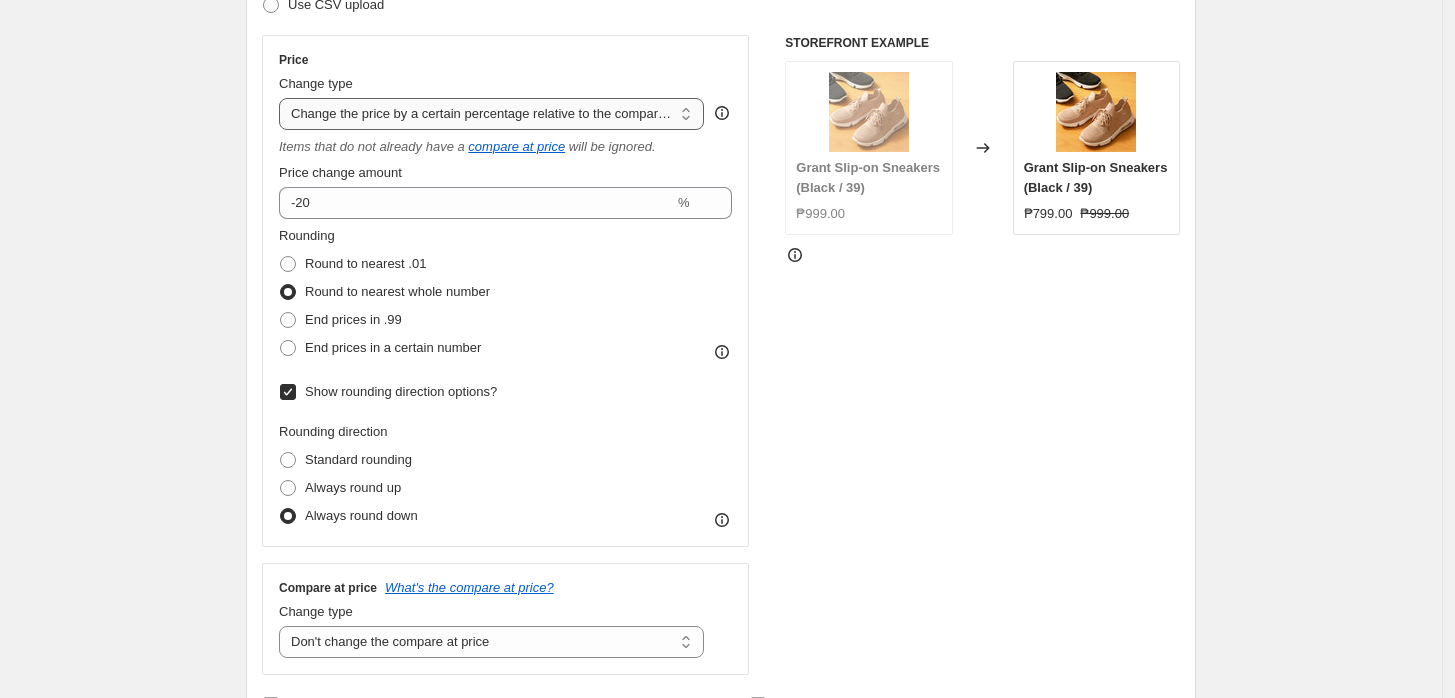 click on "Change the price to a certain amount Change the price by a certain amount Change the price by a certain percentage Change the price to the current compare at price (price before sale) Change the price by a certain amount relative to the compare at price Change the price by a certain percentage relative to the compare at price Don't change the price Change the price by a certain percentage relative to the cost per item Change price to certain cost margin" at bounding box center (491, 114) 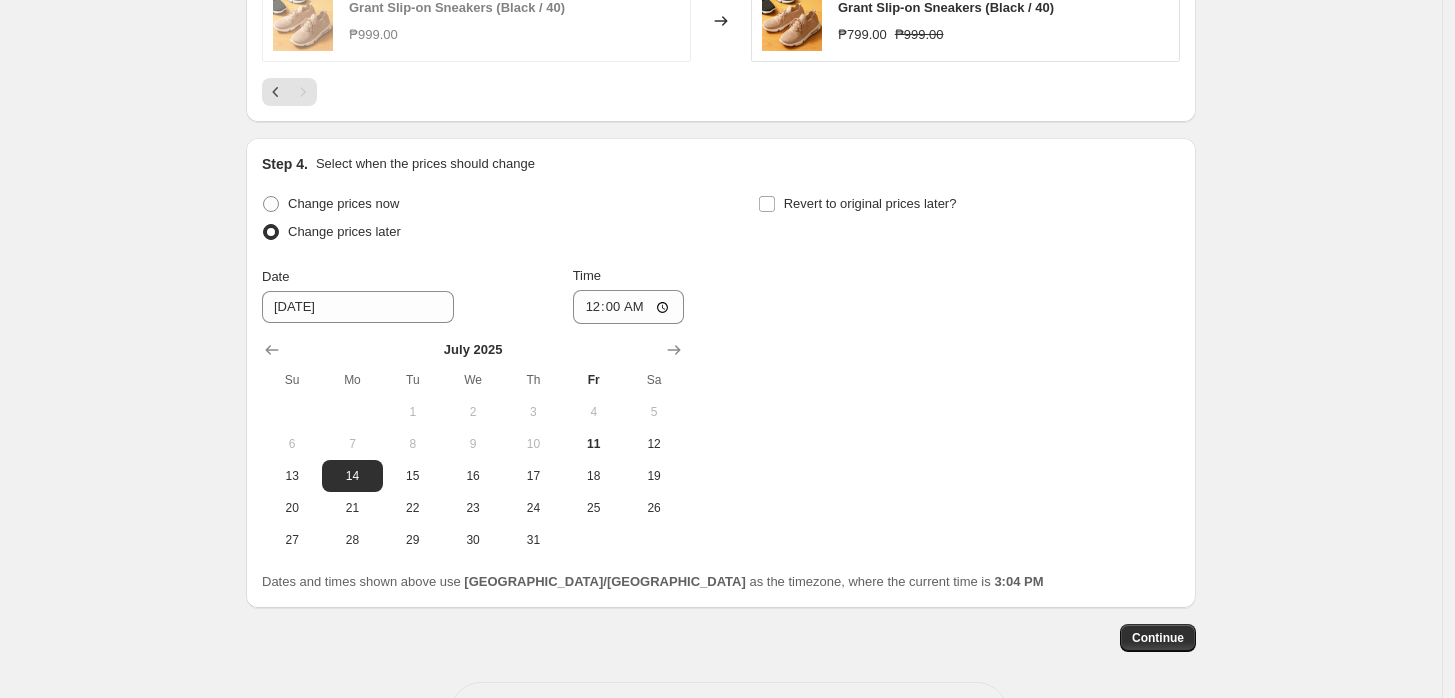 scroll, scrollTop: 1743, scrollLeft: 0, axis: vertical 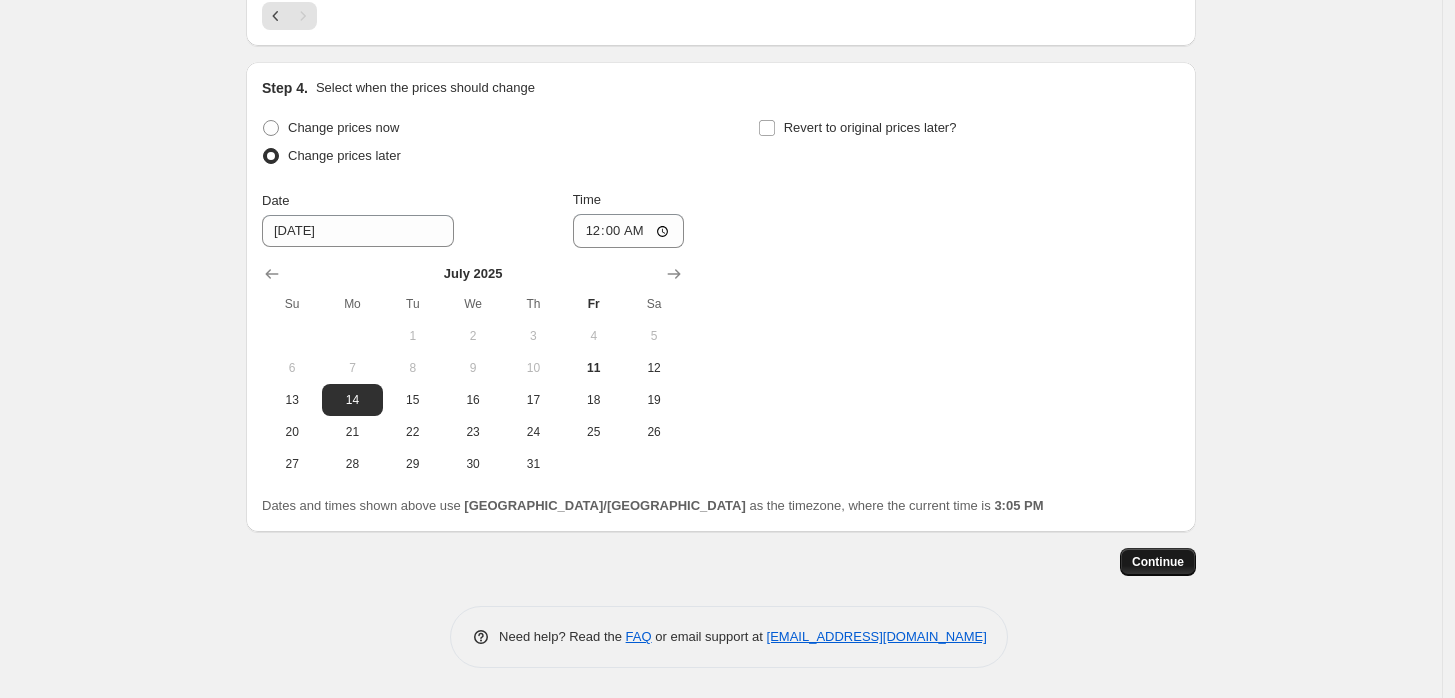 click on "Continue" at bounding box center (1158, 562) 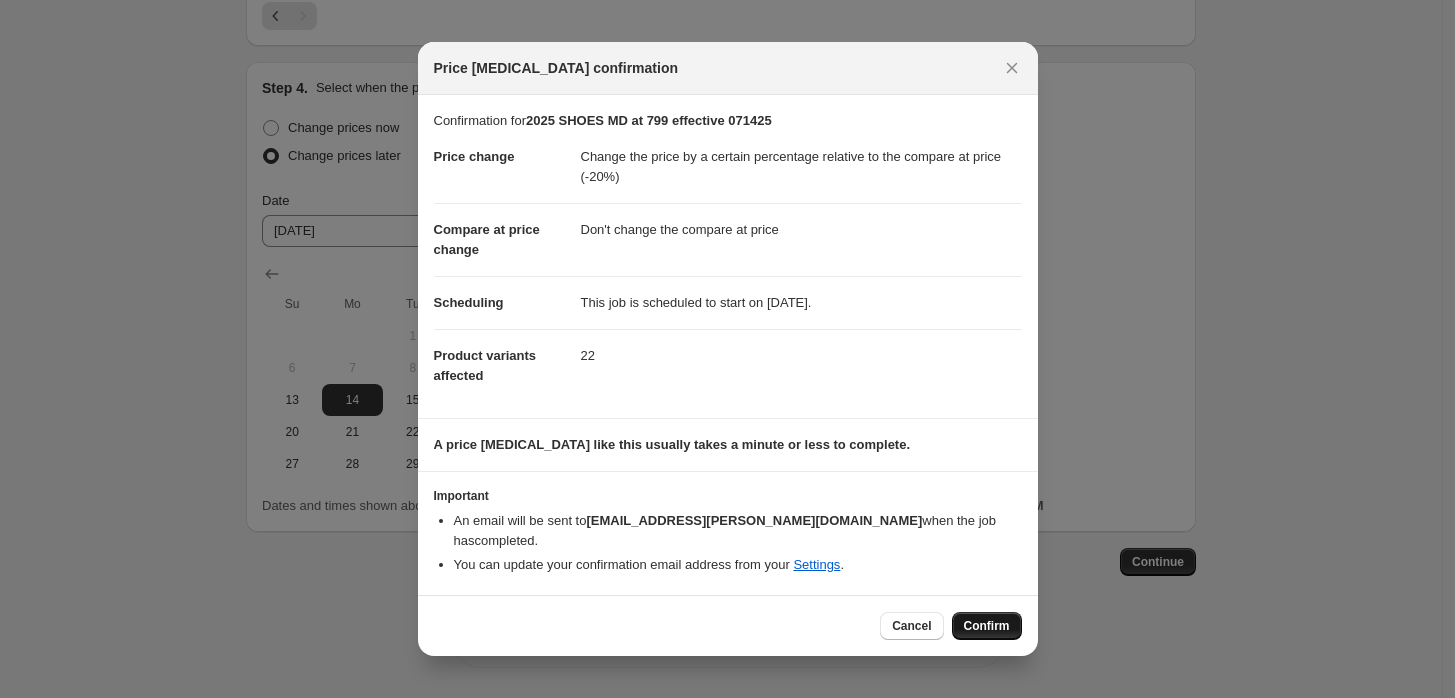 click on "Confirm" at bounding box center (987, 626) 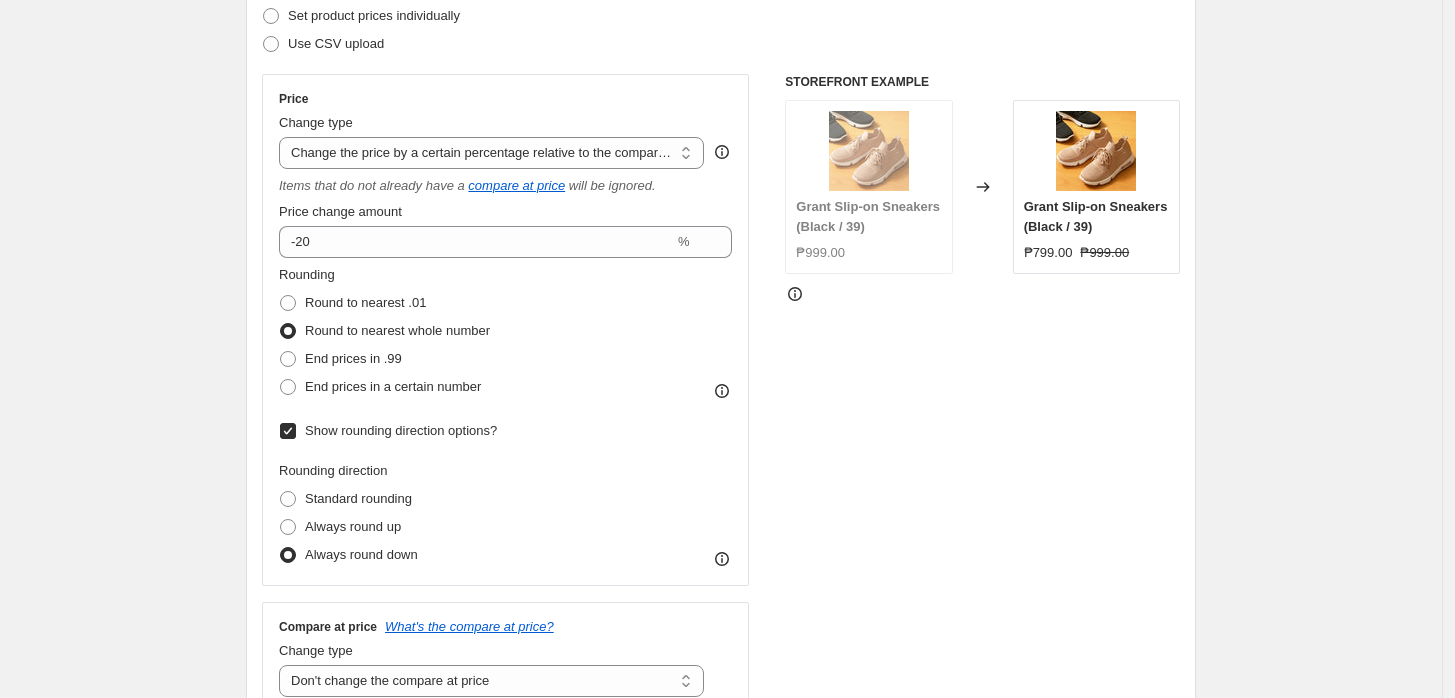 scroll, scrollTop: 0, scrollLeft: 0, axis: both 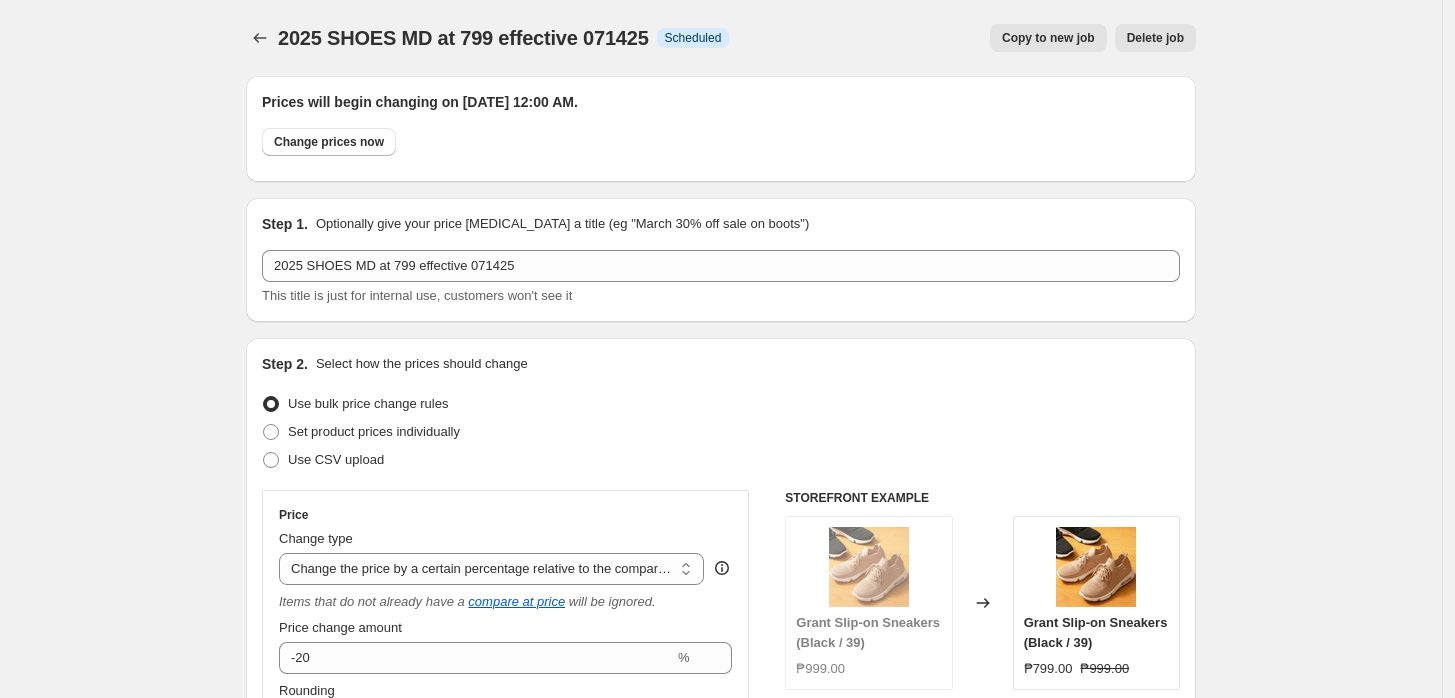 click on "2025 SHOES MD at 799 effective 071425. This page is ready 2025 SHOES MD at 799 effective 071425 Info Scheduled Copy to new job Delete job More actions Copy to new job Delete job Prices will begin changing on [DATE] 12:00 AM. Change prices now Step 1. Optionally give your price [MEDICAL_DATA] a title (eg "March 30% off sale on boots") 2025 SHOES MD at 799 effective 071425 This title is just for internal use, customers won't see it Step 2. Select how the prices should change Use bulk price change rules Set product prices individually Use CSV upload Price Change type Change the price to a certain amount Change the price by a certain amount Change the price by a certain percentage Change the price to the current compare at price (price before sale) Change the price by a certain amount relative to the compare at price Change the price by a certain percentage relative to the compare at price Don't change the price Change the price by a certain percentage relative to the cost per item   compare at price   -20" at bounding box center [721, 1281] 